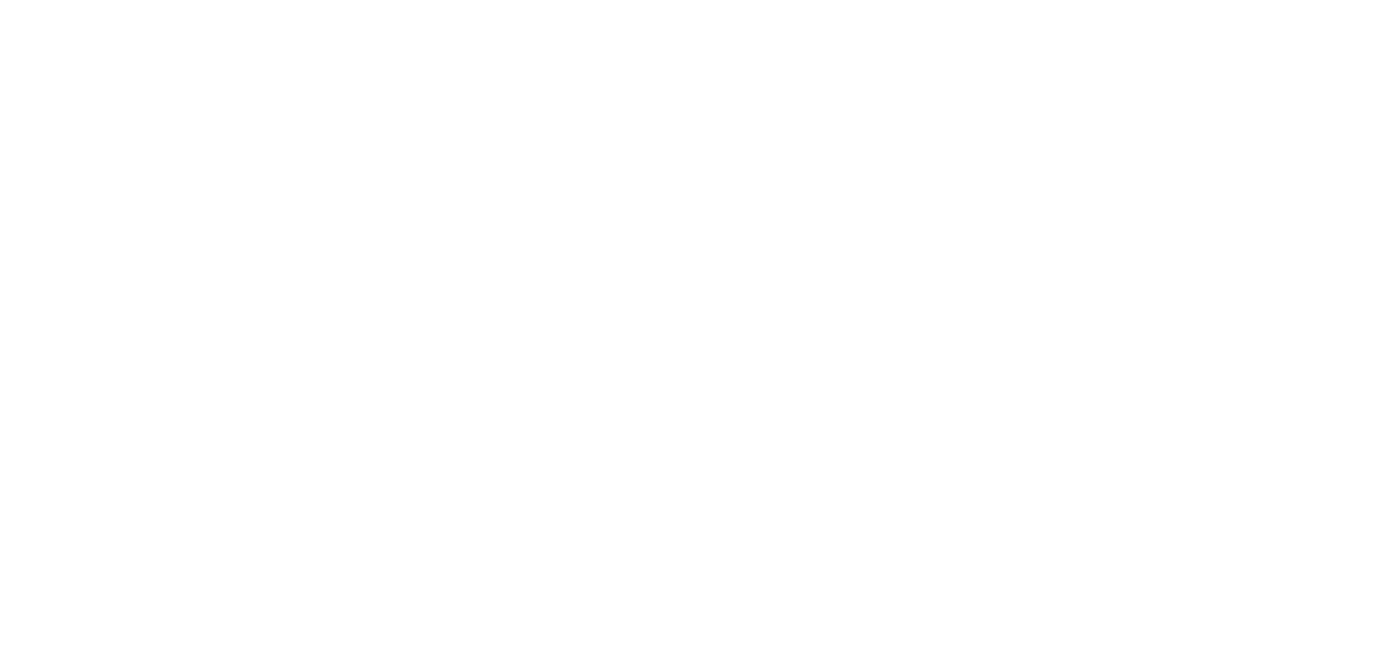scroll, scrollTop: 0, scrollLeft: 0, axis: both 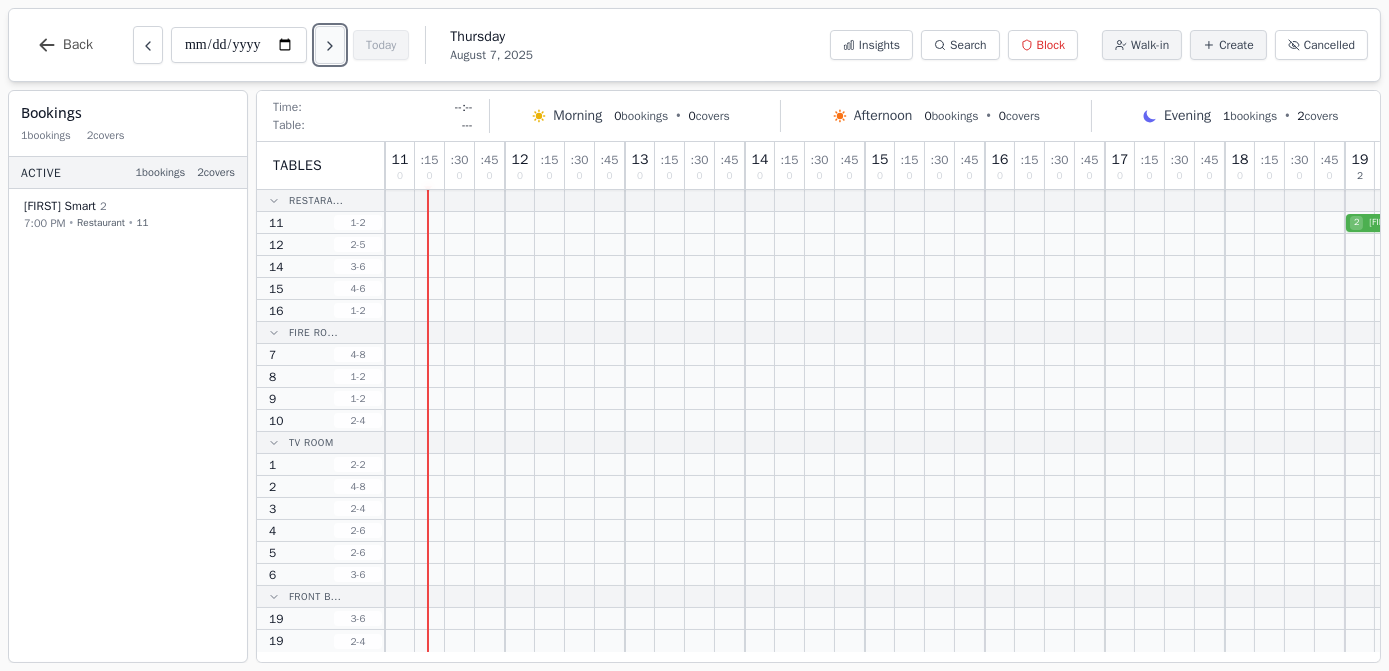 click at bounding box center [330, 45] 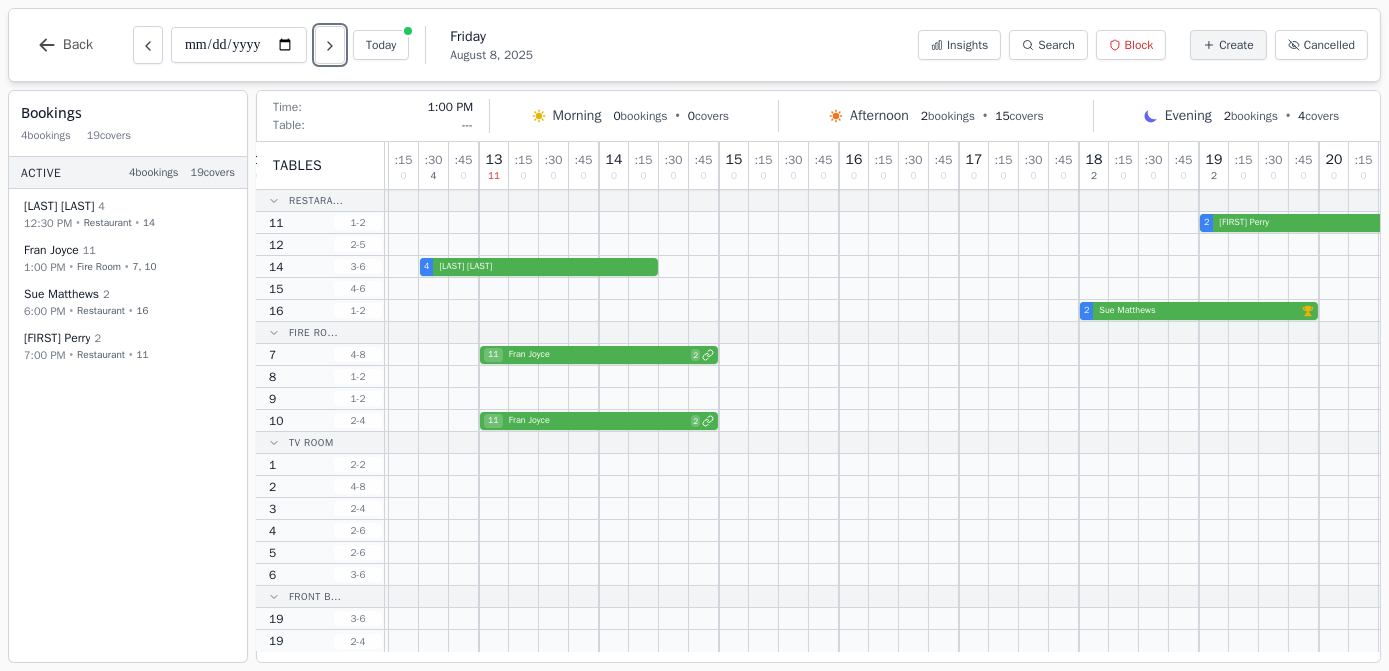 scroll, scrollTop: 2, scrollLeft: 0, axis: vertical 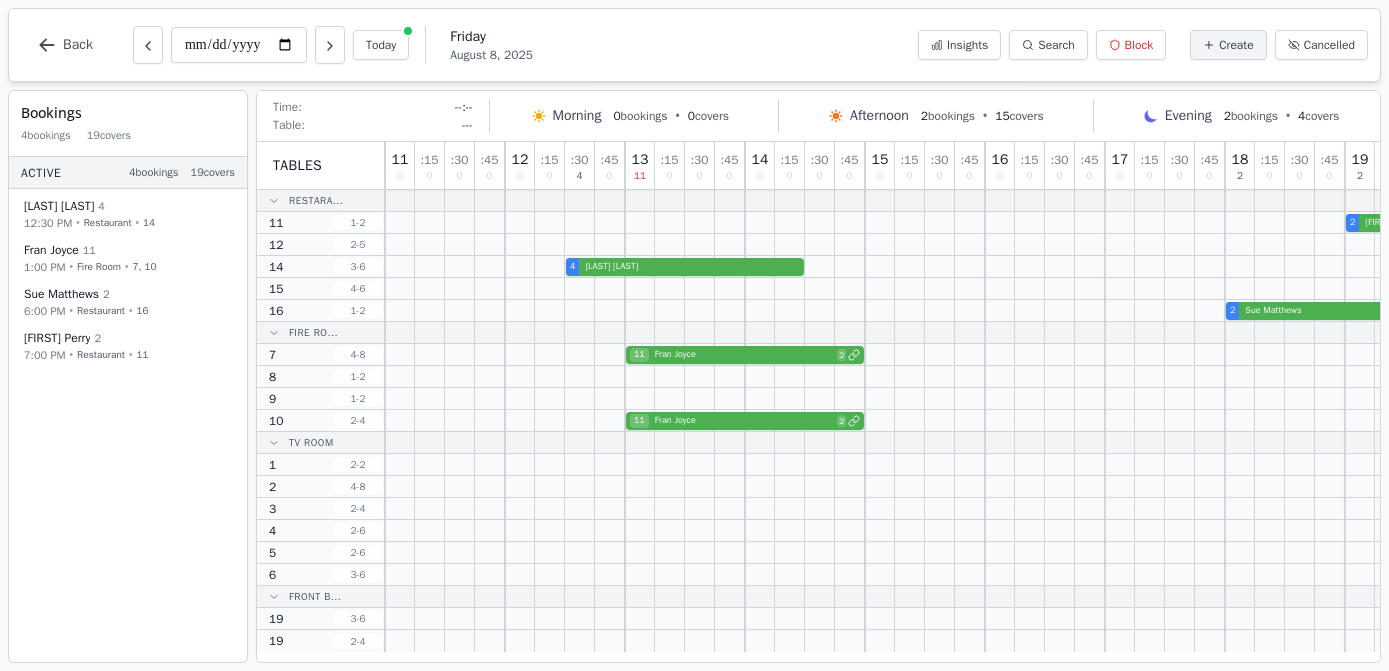 click on "**********" at bounding box center (694, 45) 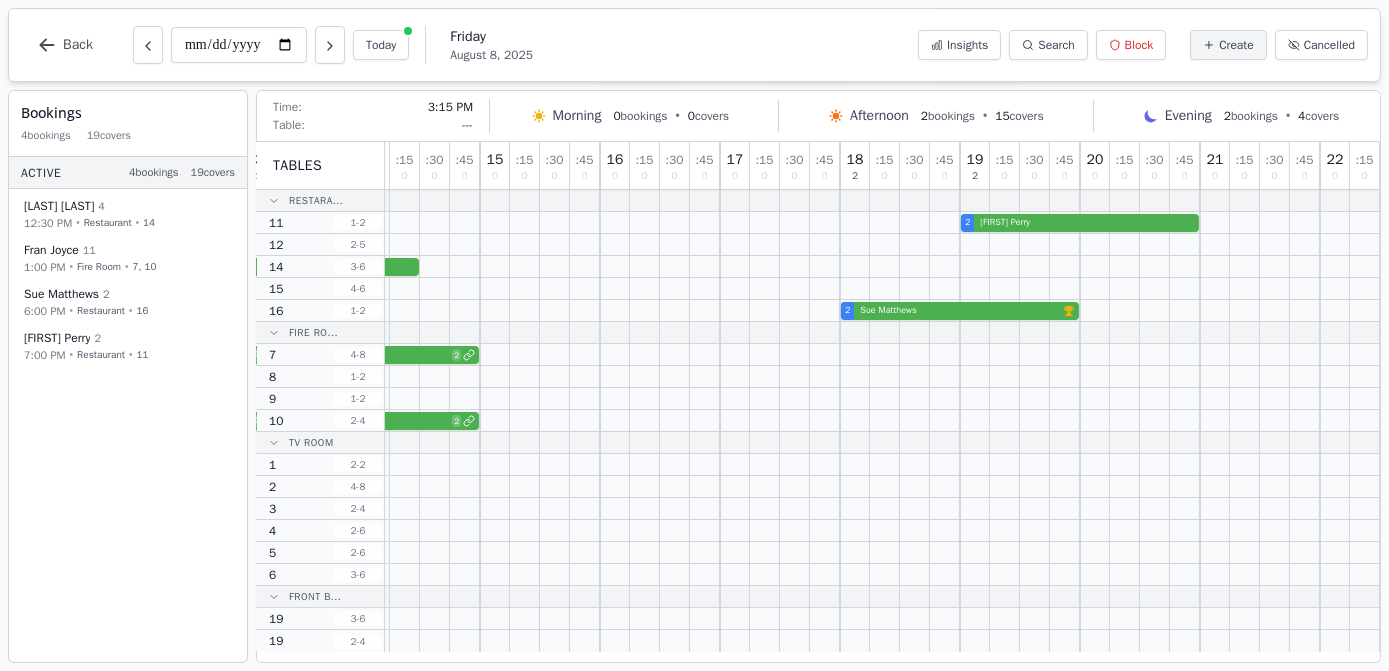 scroll, scrollTop: 2, scrollLeft: 0, axis: vertical 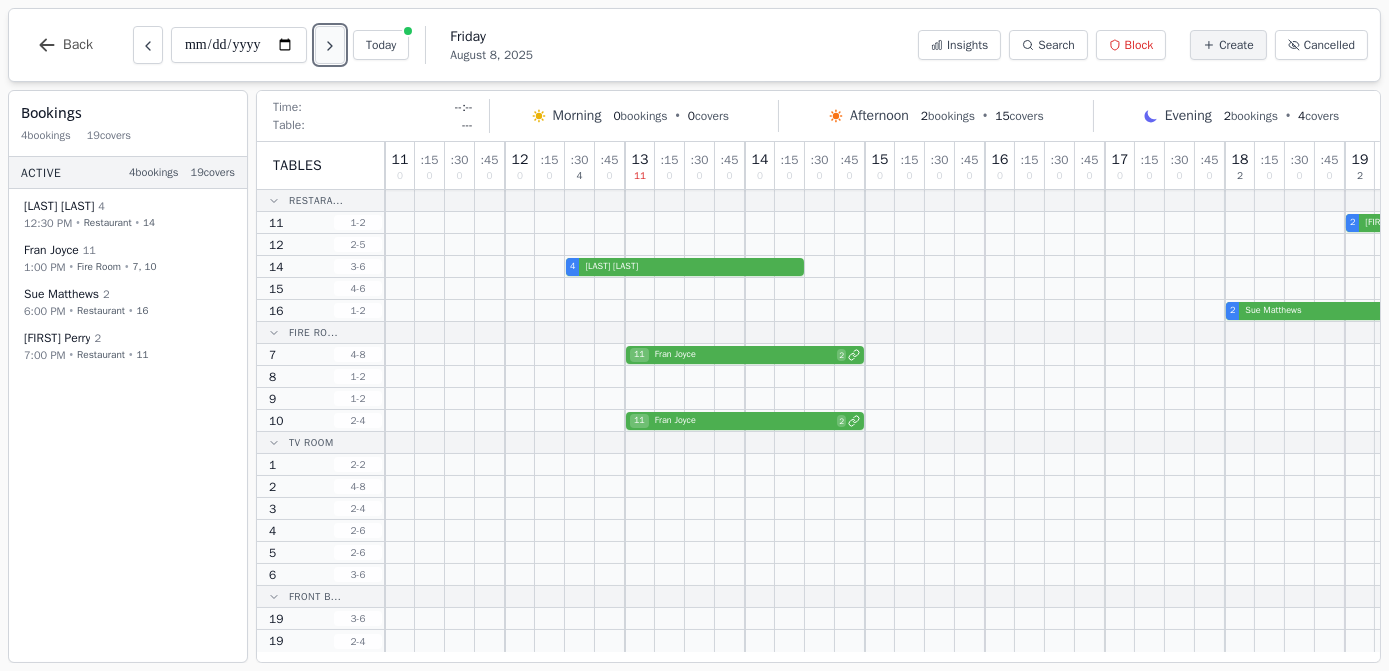 click 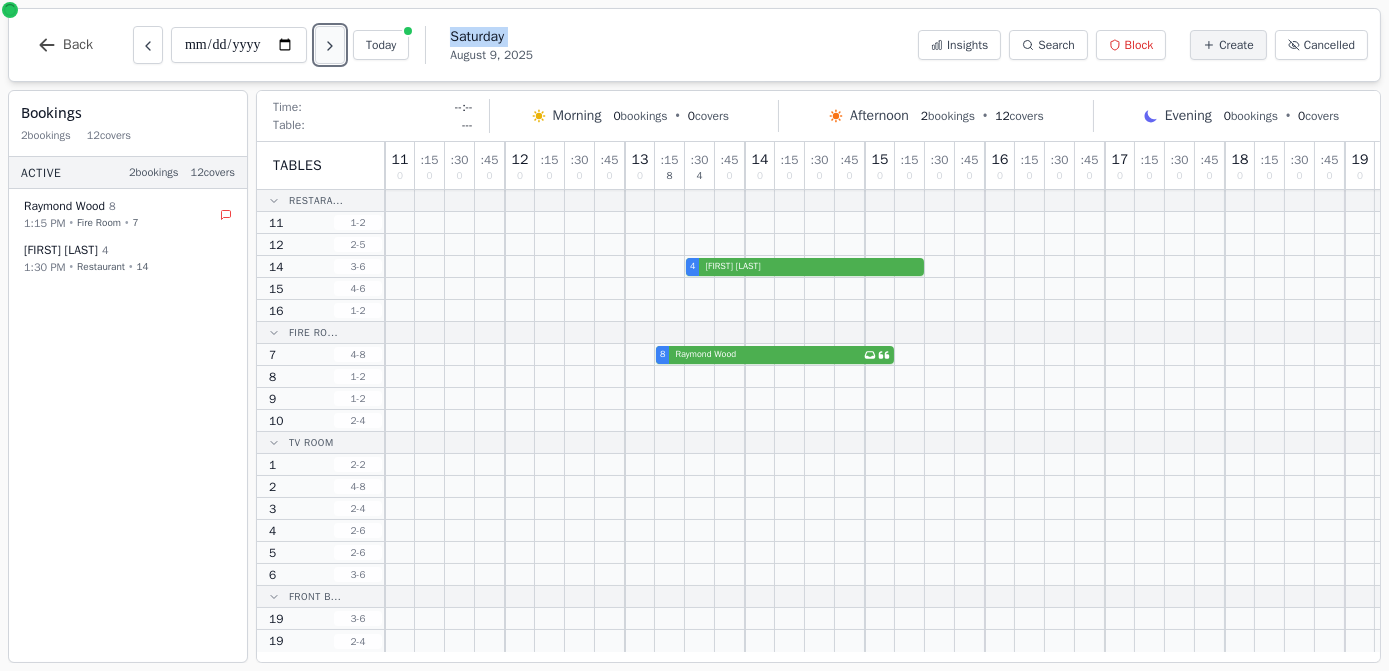 click 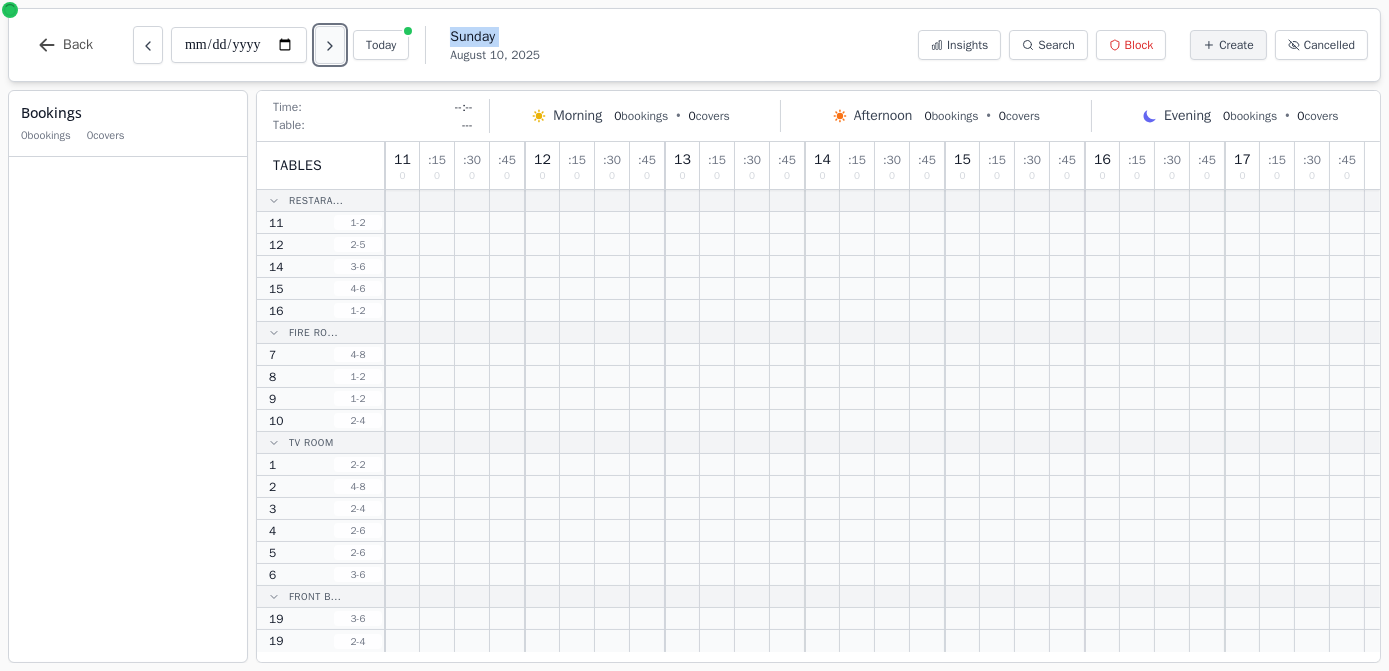 scroll, scrollTop: 0, scrollLeft: 0, axis: both 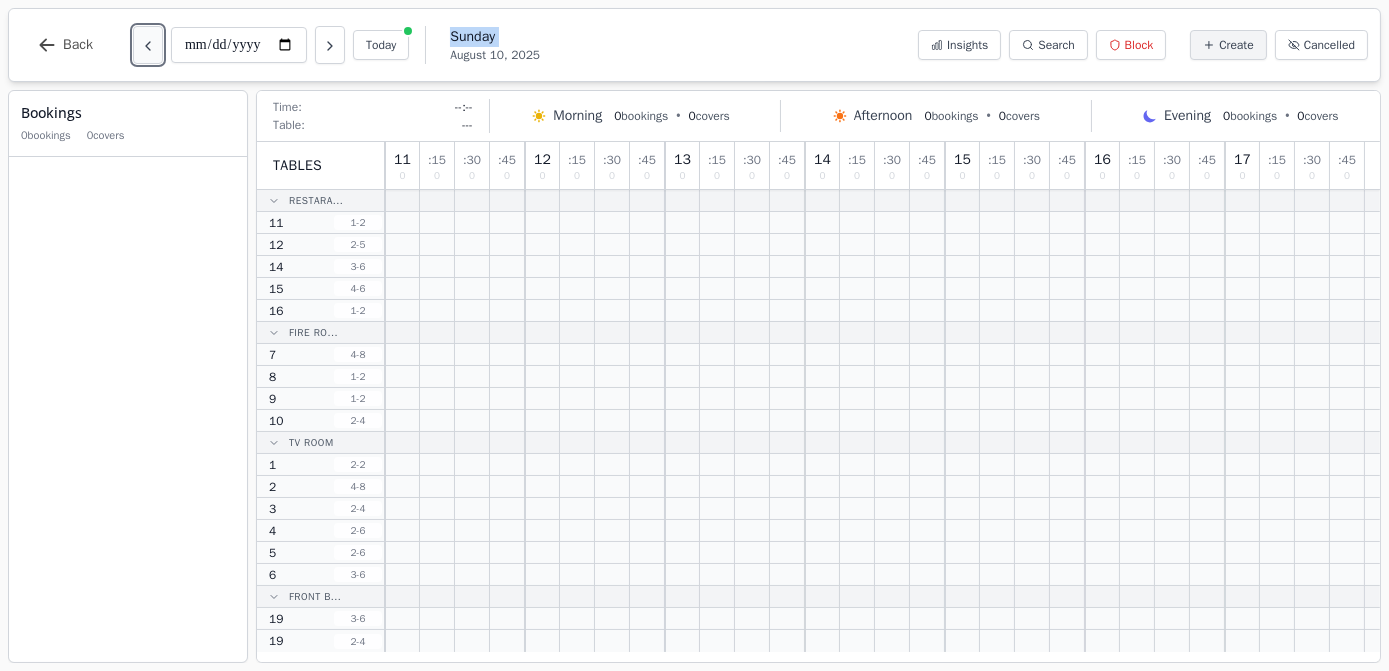 click 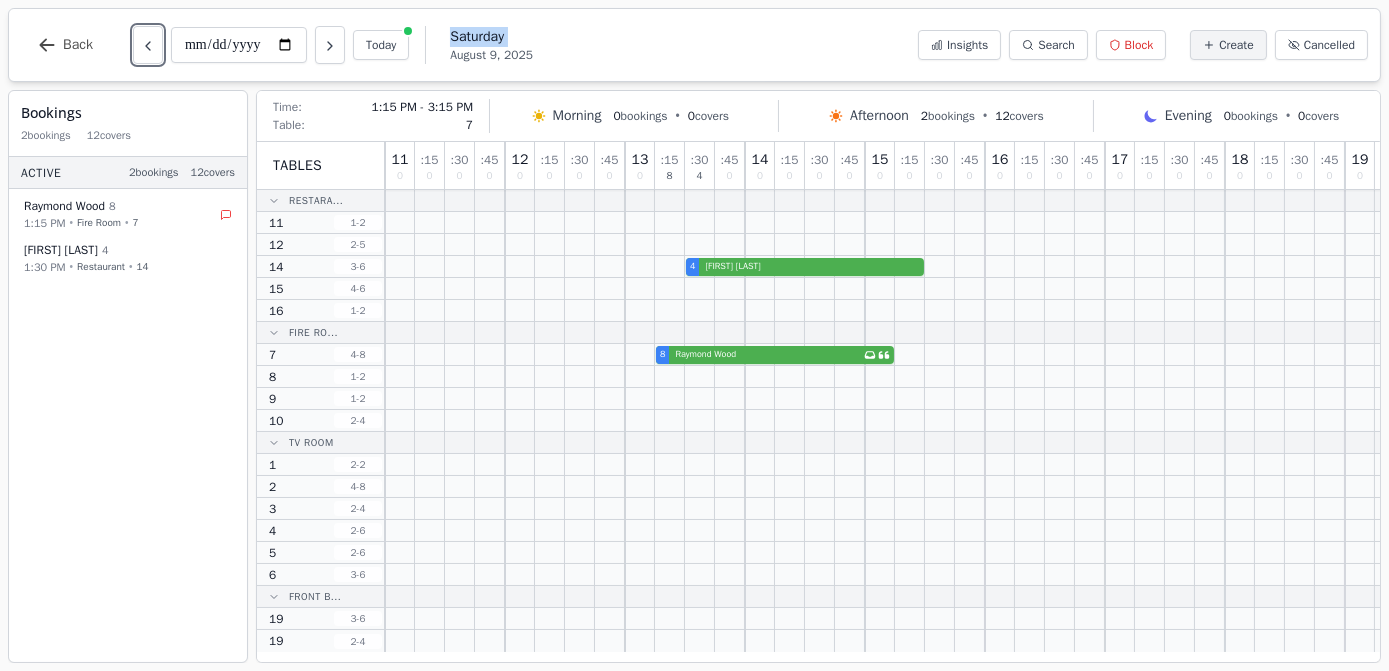 click on "[NUMBER] [STREET] Wood Has conversation thread" at bounding box center (1075, 355) 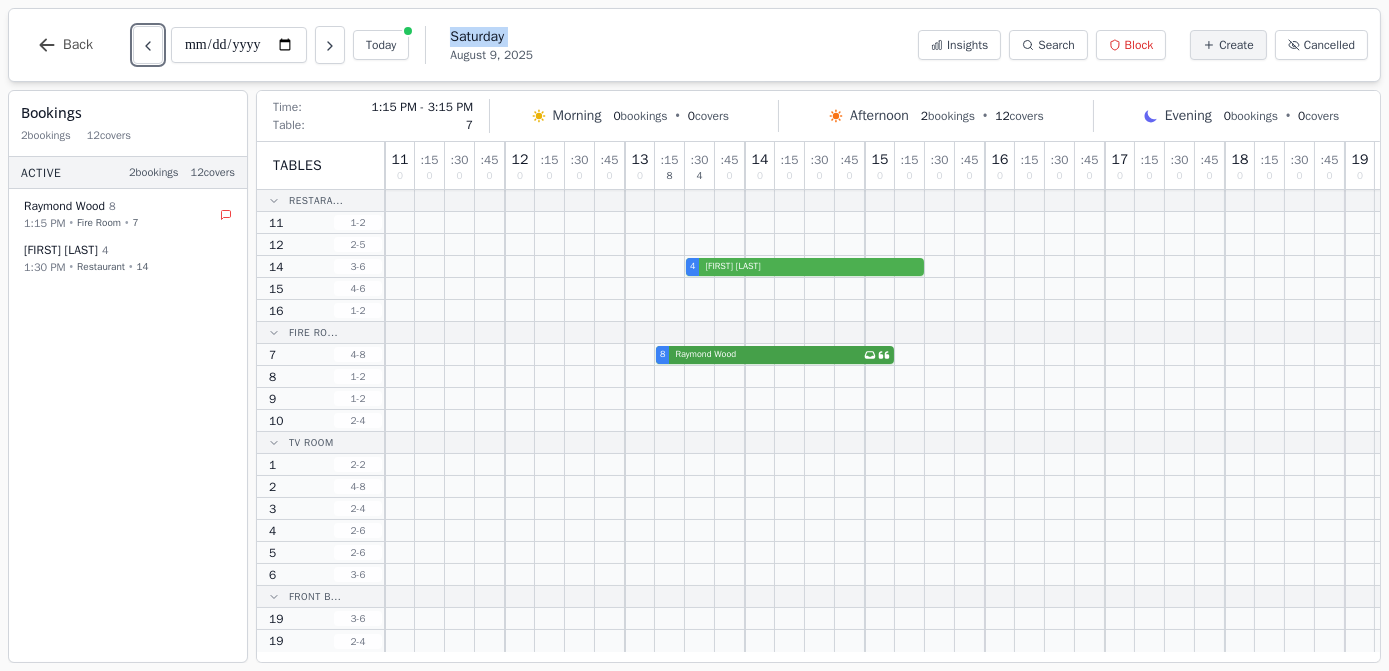 select on "****" 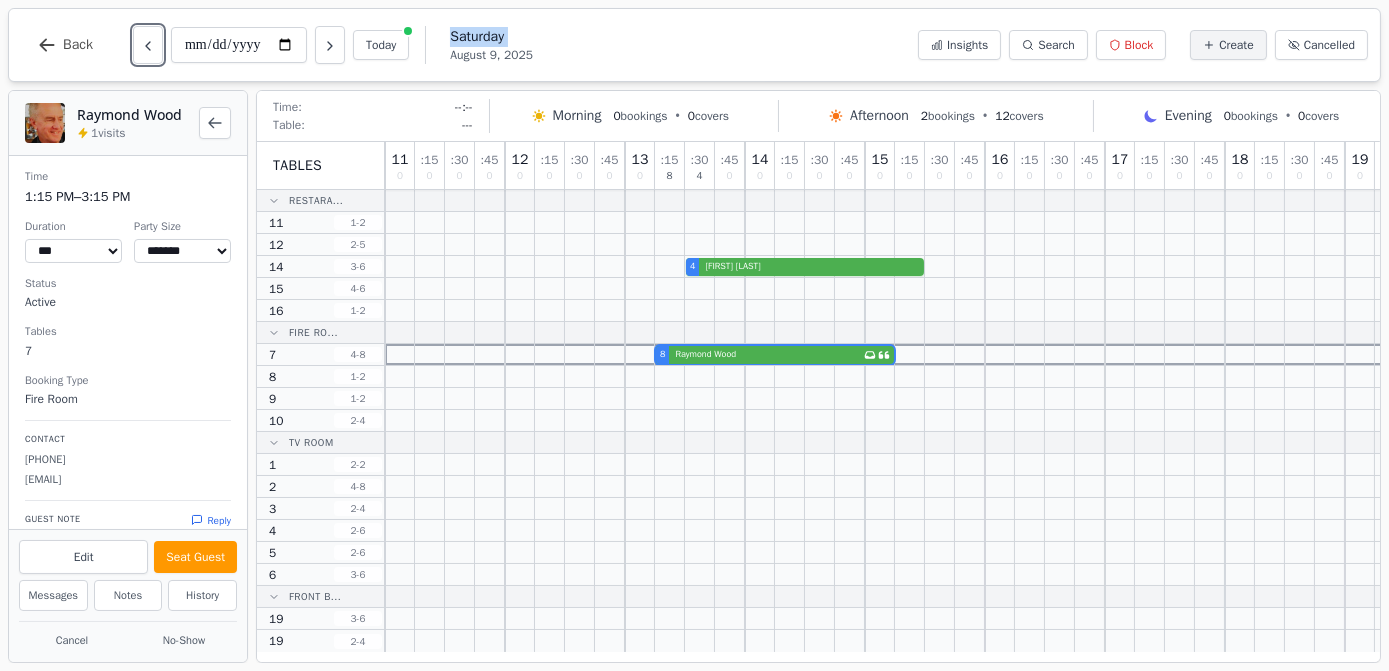 scroll, scrollTop: 267, scrollLeft: 0, axis: vertical 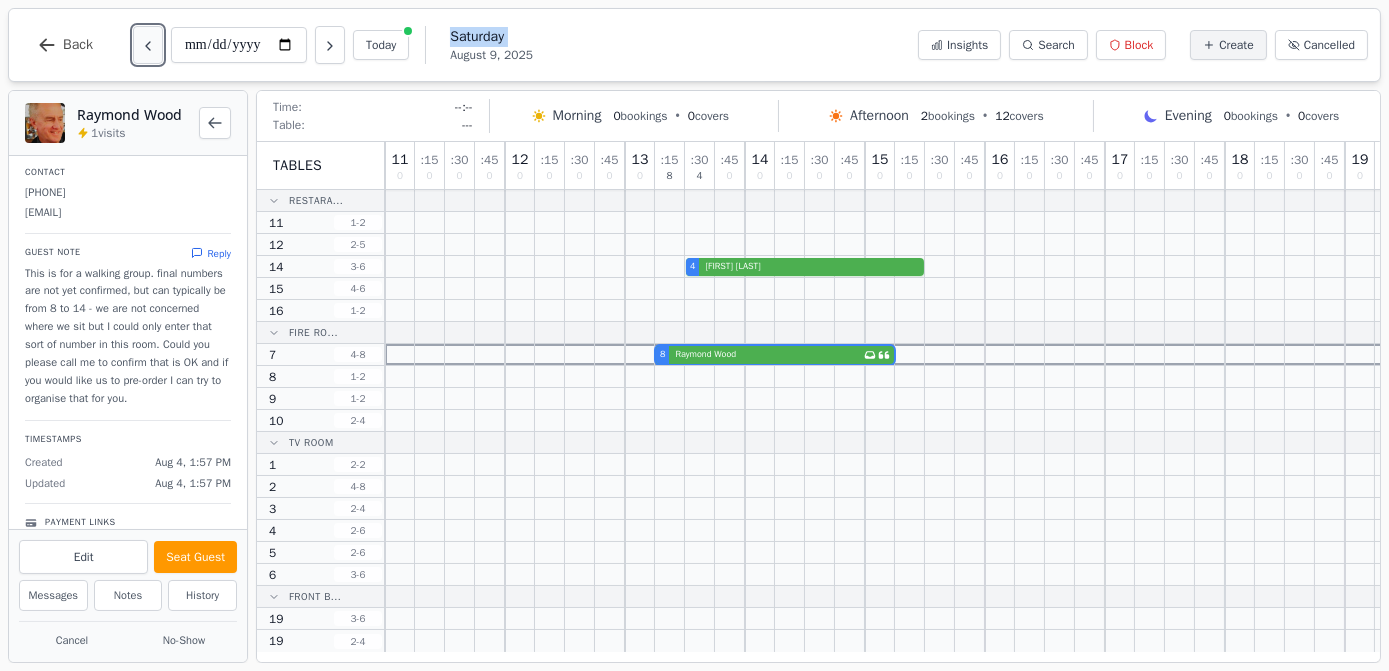 click 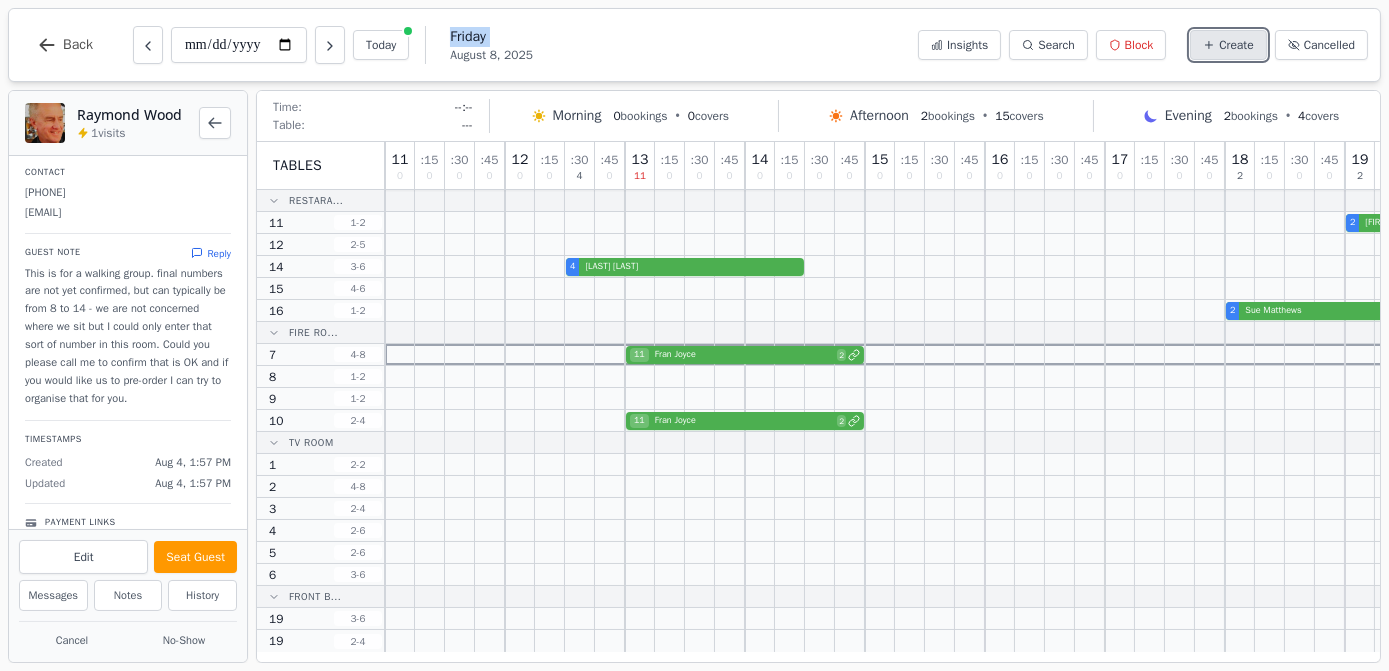click on "Create" at bounding box center [1236, 45] 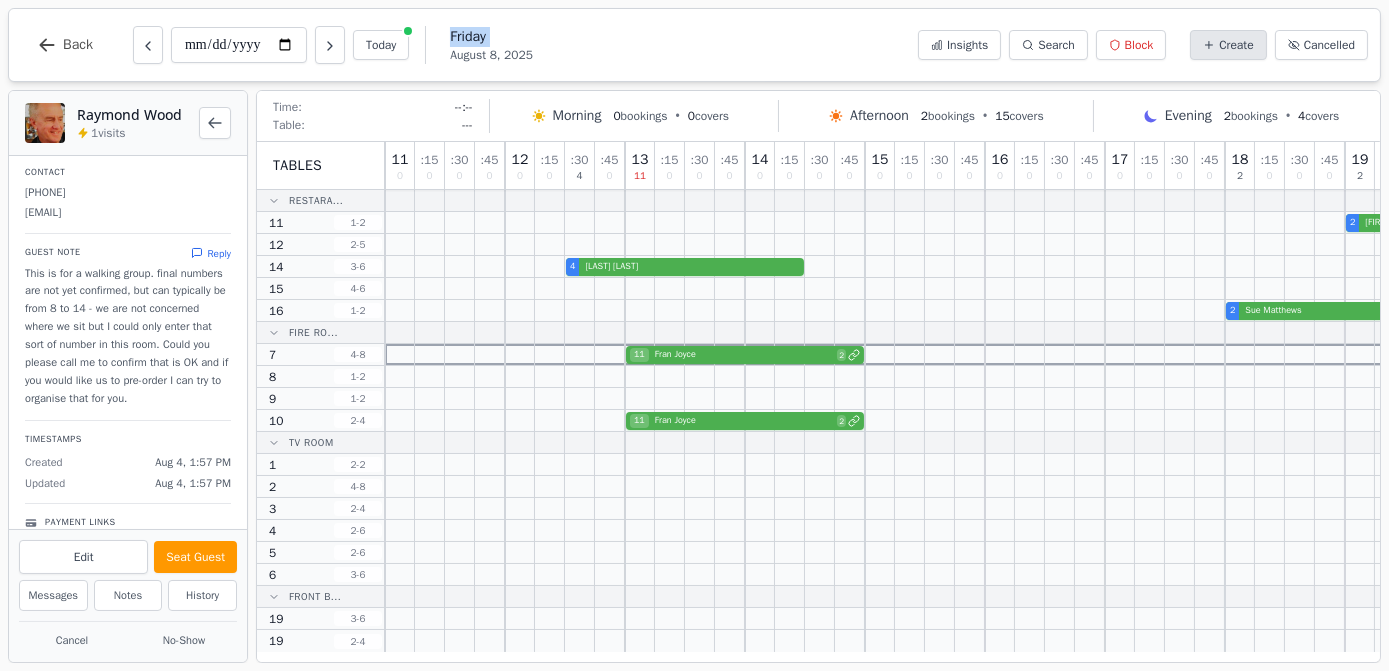select on "****" 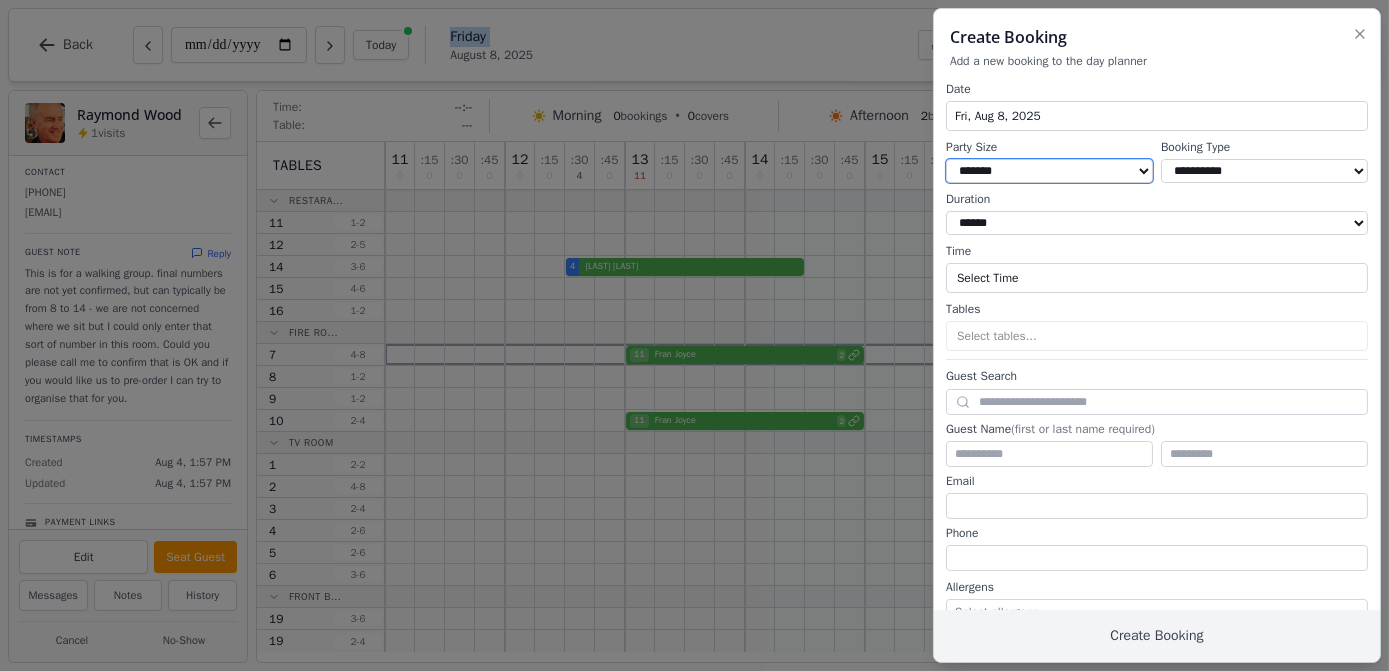 click on "*   ***** *   ****** *   ****** *   ****** *   ****** *   ****** *   ****** *   ****** *   ****** **   ****** **   ****** **   ****** **   ****** **   ****** **   ****** **   ****** **   ****** **   ****** **   ****** **   ****** **   ****** **   ****** **   ****** **   ****** **   ****** **   ****** **   ****** **   ****** **   ****** **   ****** **   ****** **   ****** **   ****** **   ****** **   ****** **   ****** **   ****** **   ****** **   ****** **   ****** **   ****** **   ****** **   ****** **   ****** **   ****** **   ****** **   ****** **   ****** **   ****** **   ****** **   ****** **   ****** **   ****** **   ****** **   ****** **   ****** **   ****** **   ****** **   ****** **   ****** **   ****** **   ****** **   ****** **   ****** **   ****** **   ****** **   ****** **   ****** **   ****** **   ****** **   ****** **   ****** **   ****** **   ****** **   ****** **   ****** **   ****** **   ****** **   ****** **   ****** **   ****** **   ****** **   ****** **   ****** **   ****** **   ****** **" at bounding box center (1049, 171) 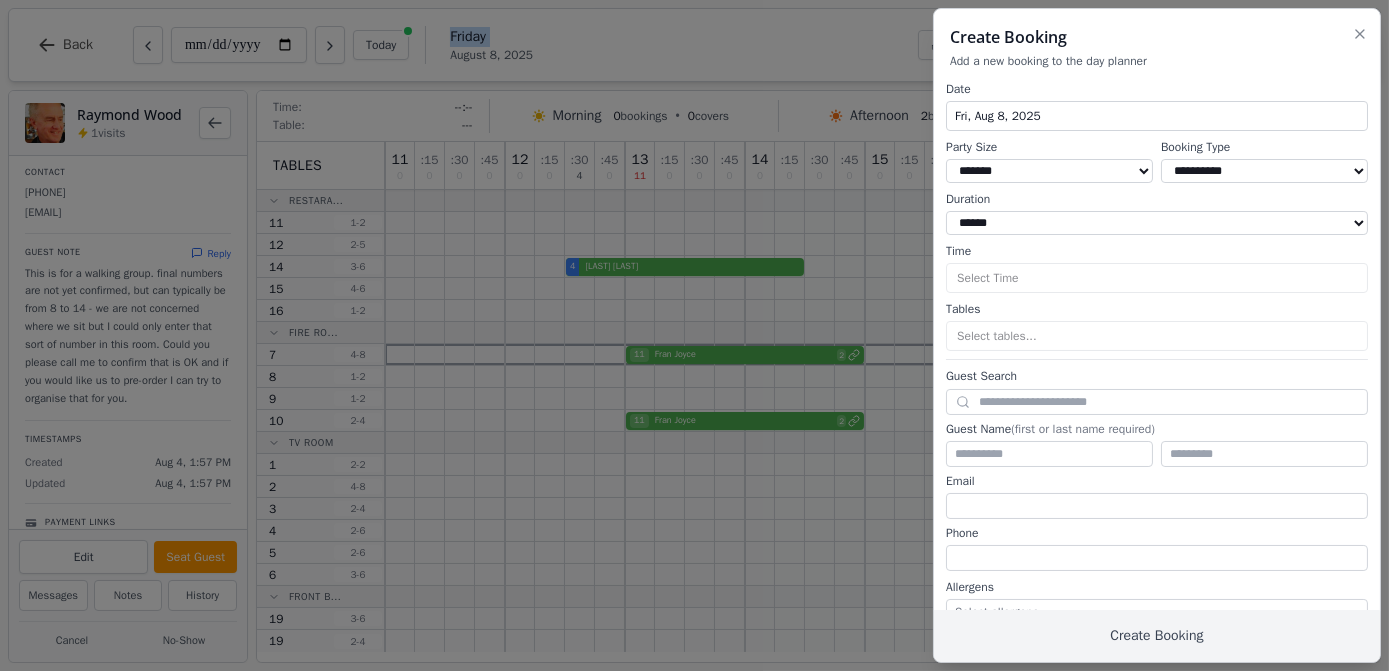 click on "**********" at bounding box center [1264, 171] 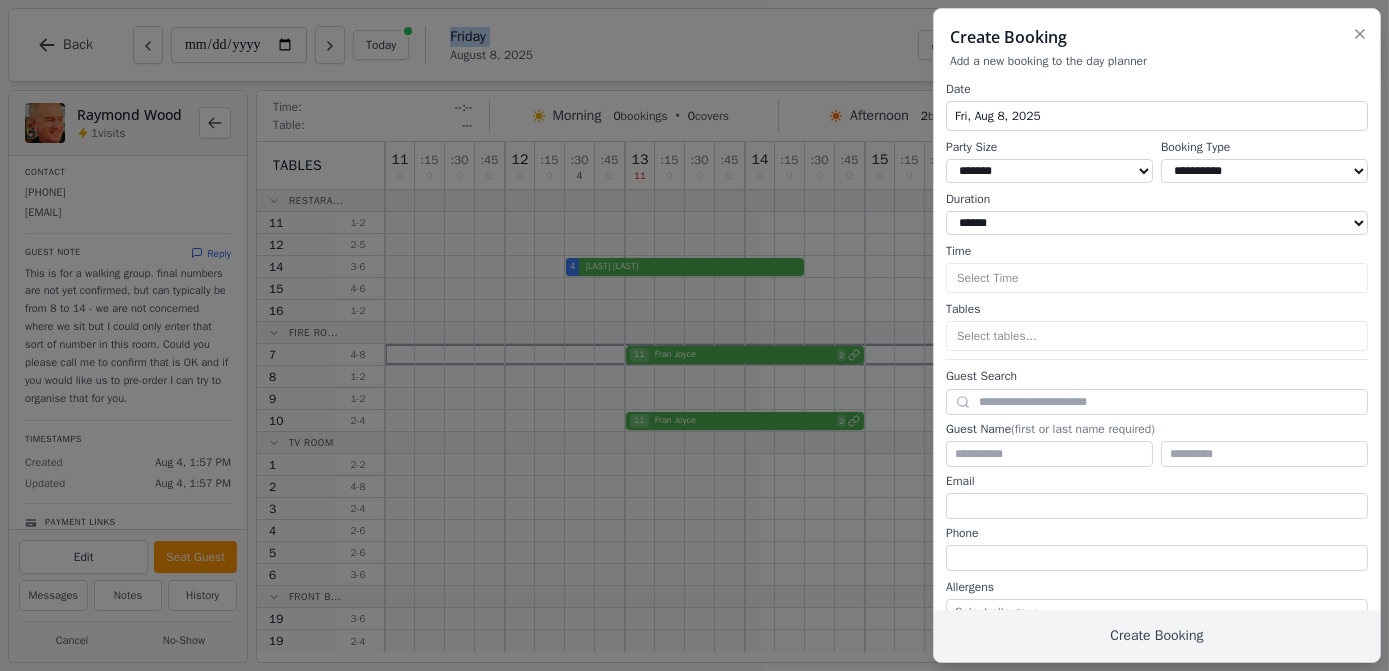 click on "**********" at bounding box center (1264, 171) 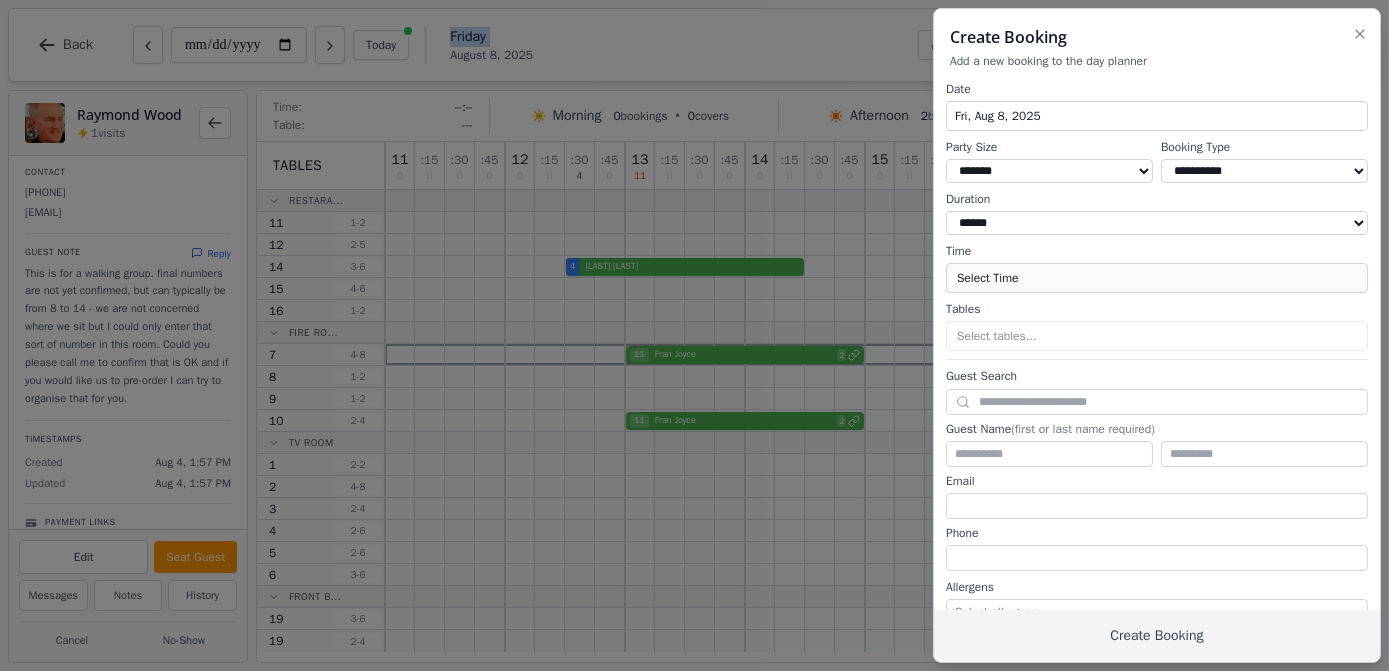 click on "Select Time" at bounding box center (1157, 278) 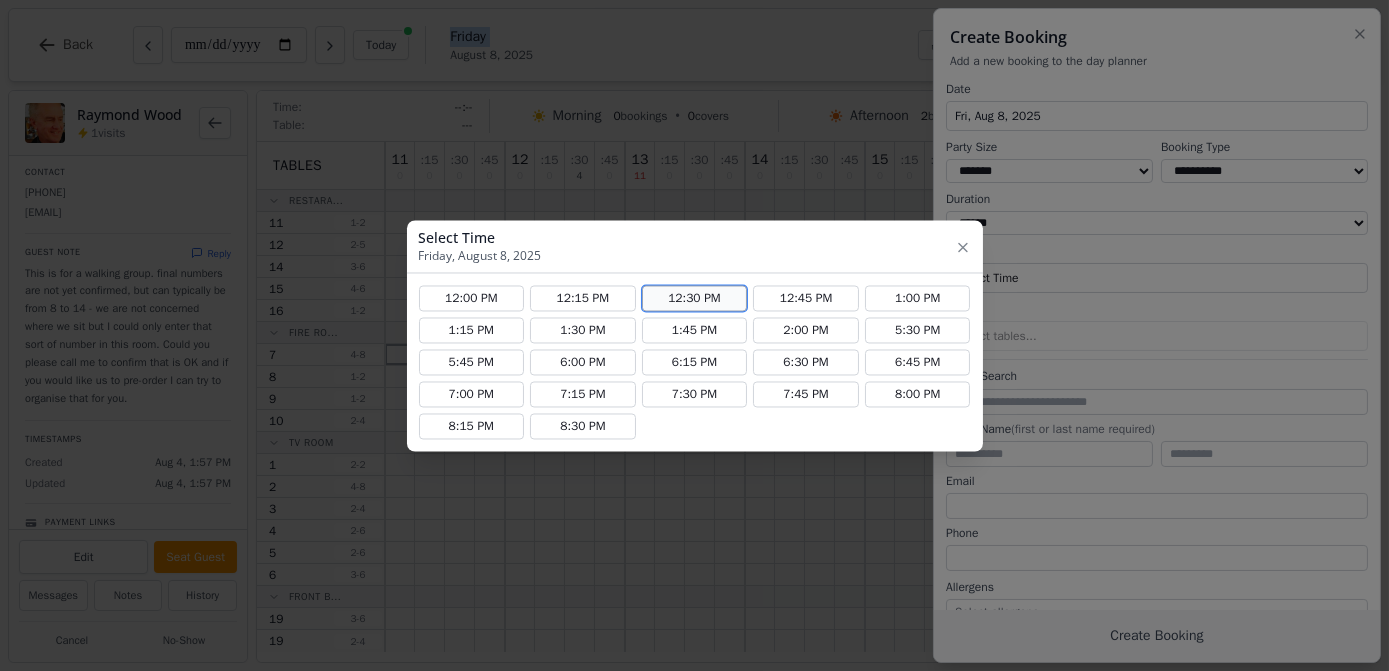 click on "12:30 PM" at bounding box center (695, 298) 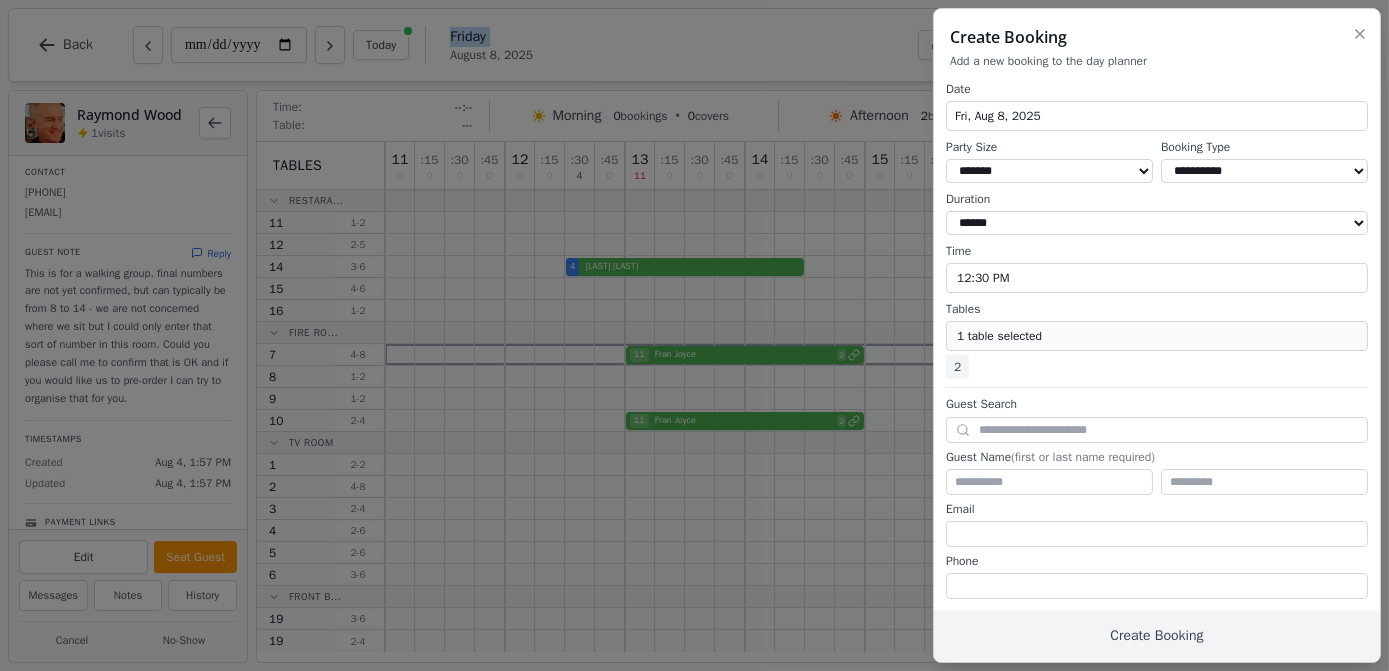 click on "1 table selected" at bounding box center (1157, 336) 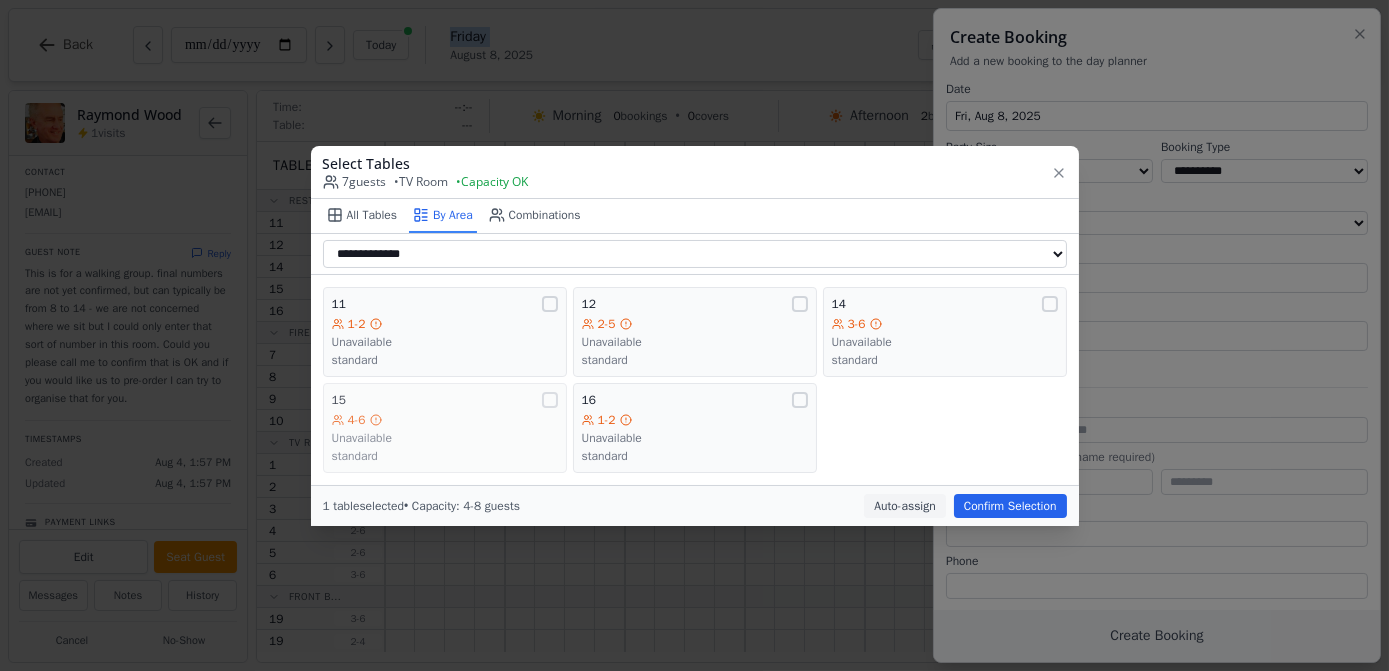click on "4-6" at bounding box center (445, 420) 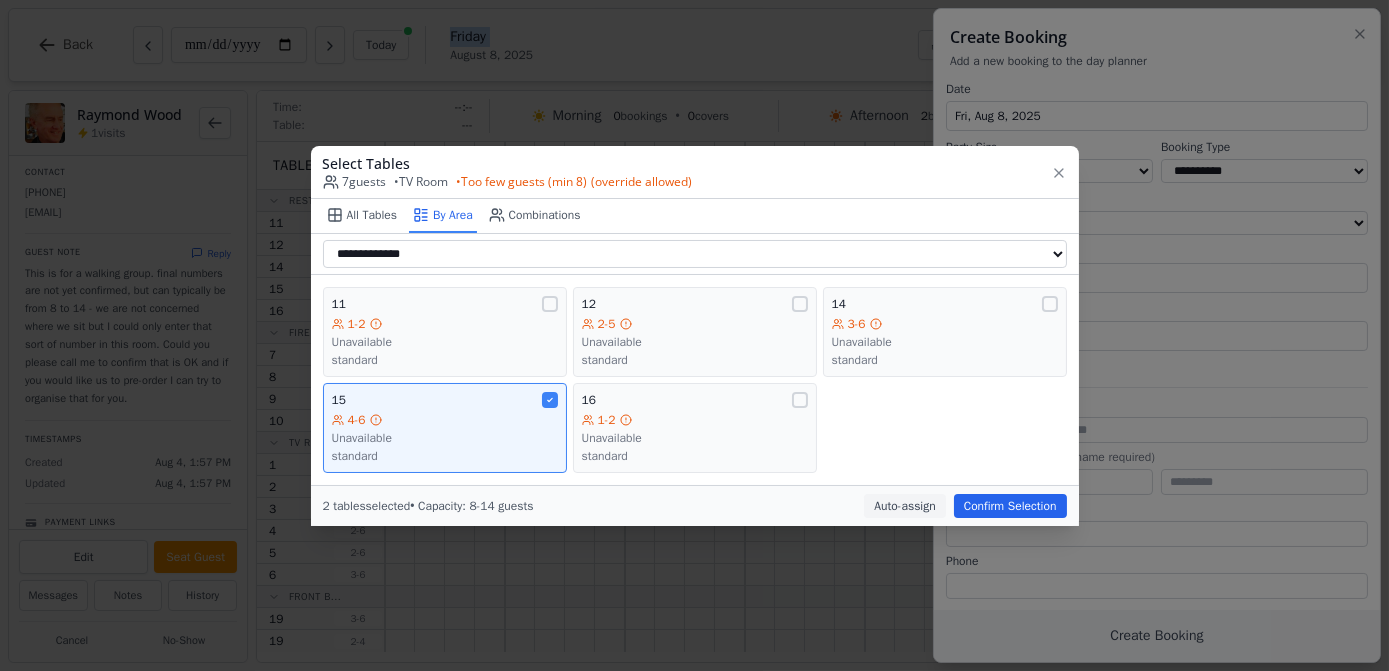 click on "Confirm Selection" at bounding box center (1010, 506) 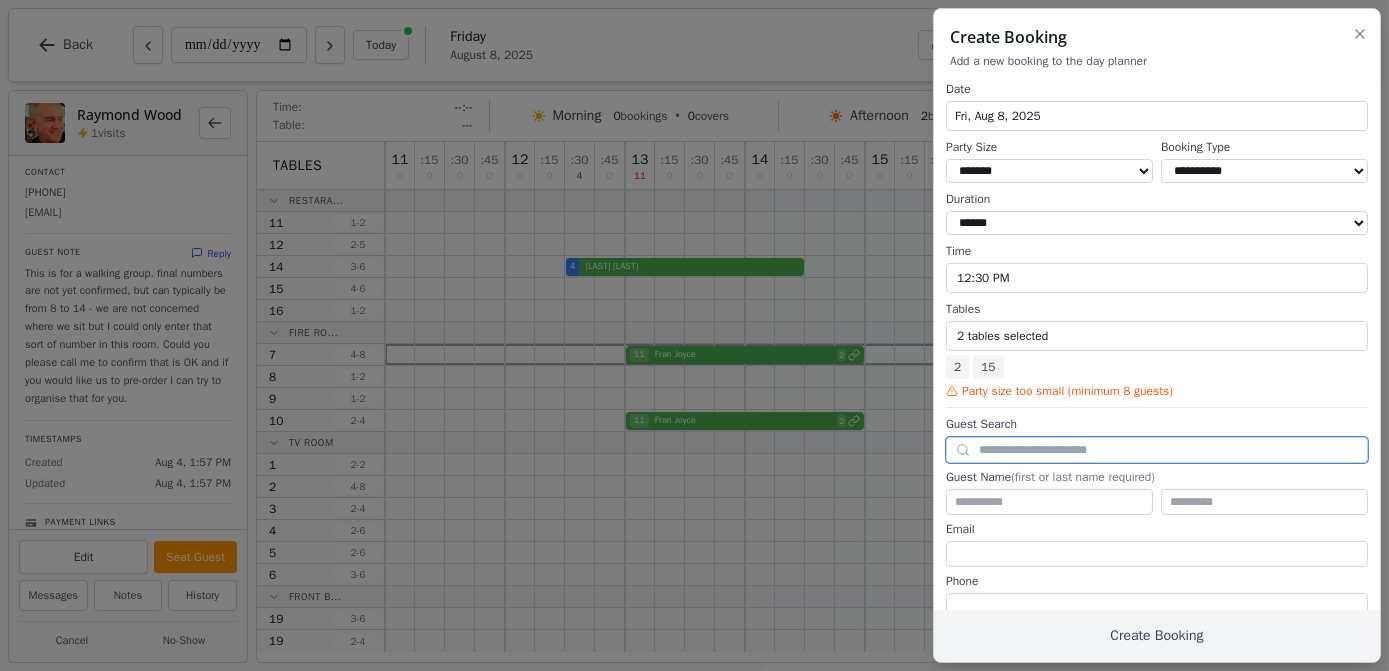 click at bounding box center [1157, 450] 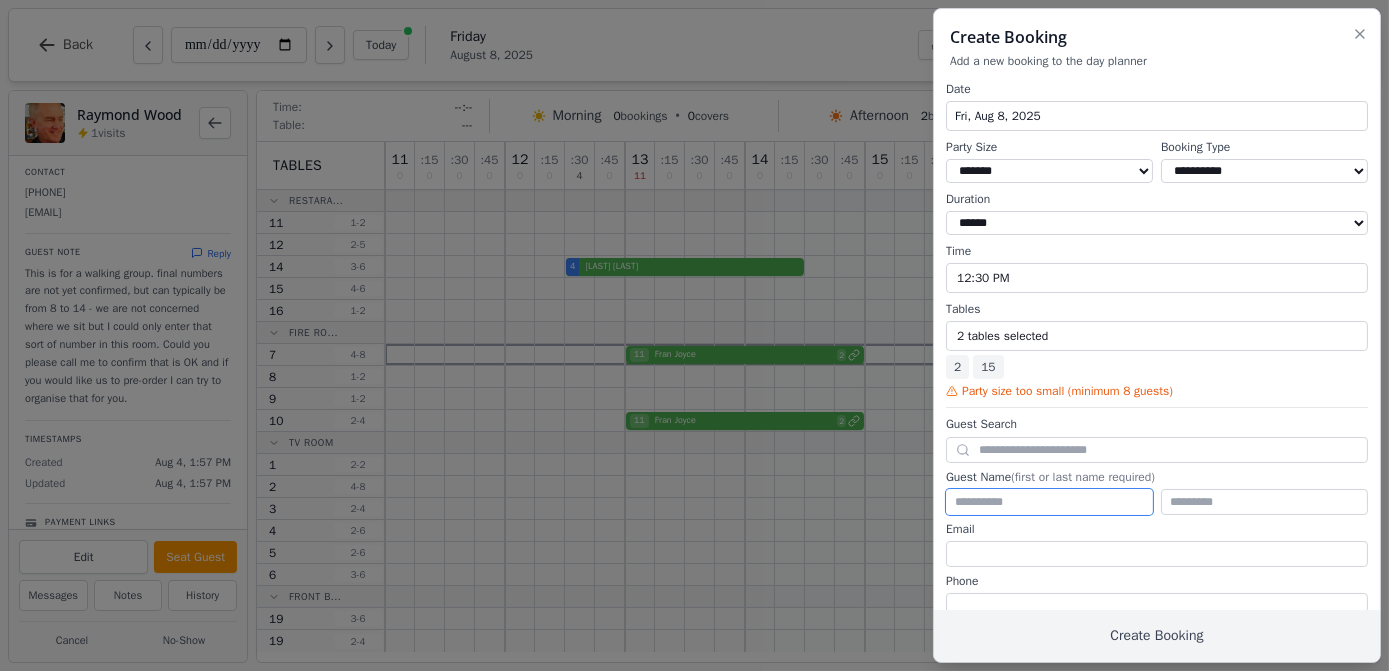 click at bounding box center (1049, 502) 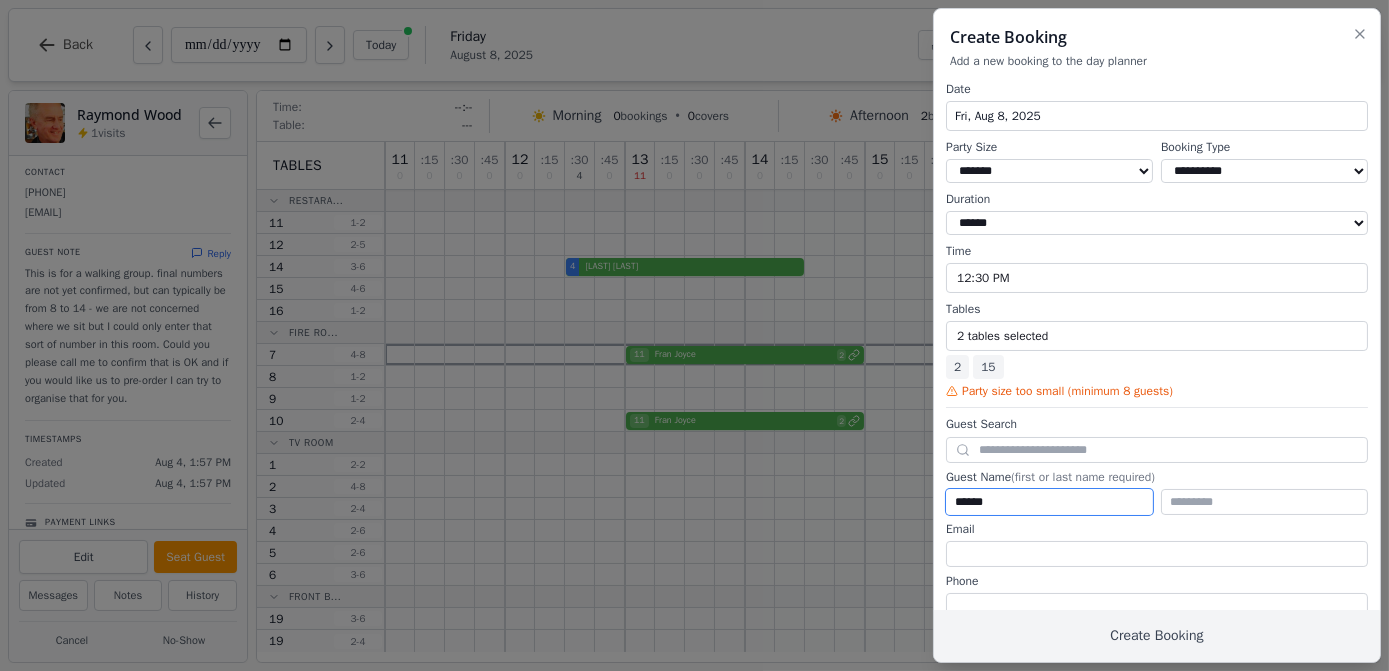 type on "******" 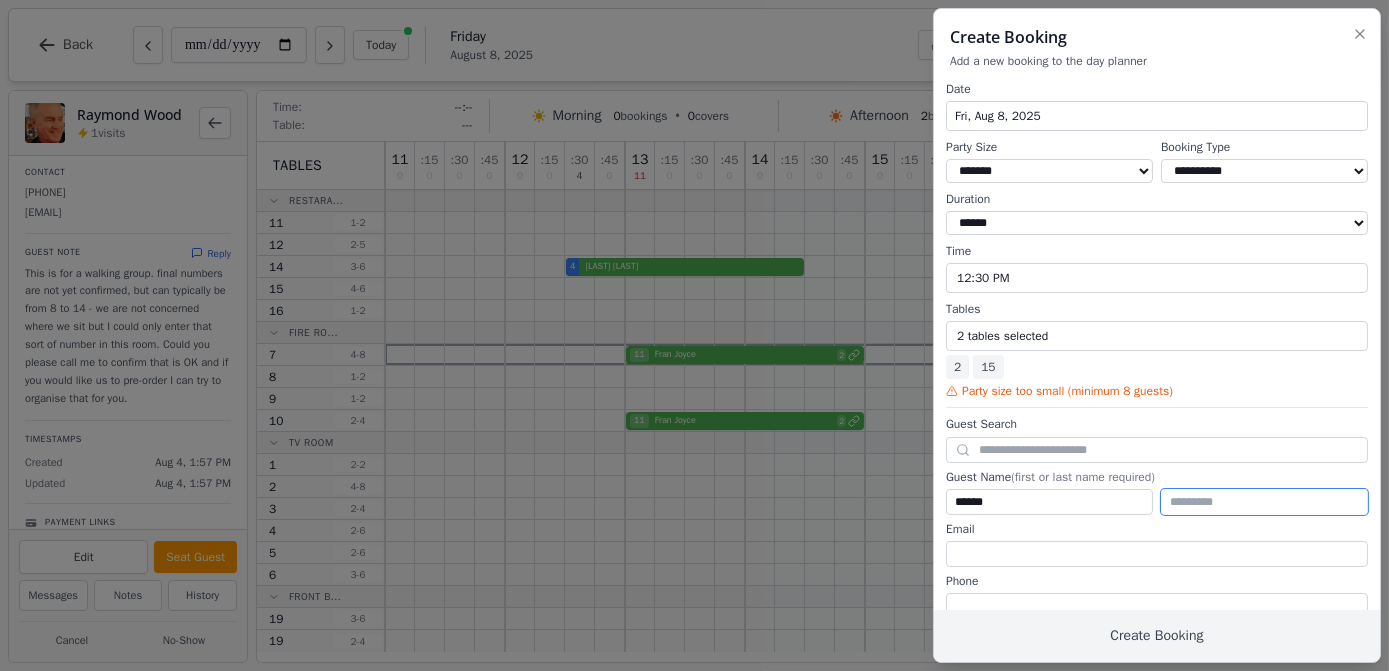 click at bounding box center [1264, 502] 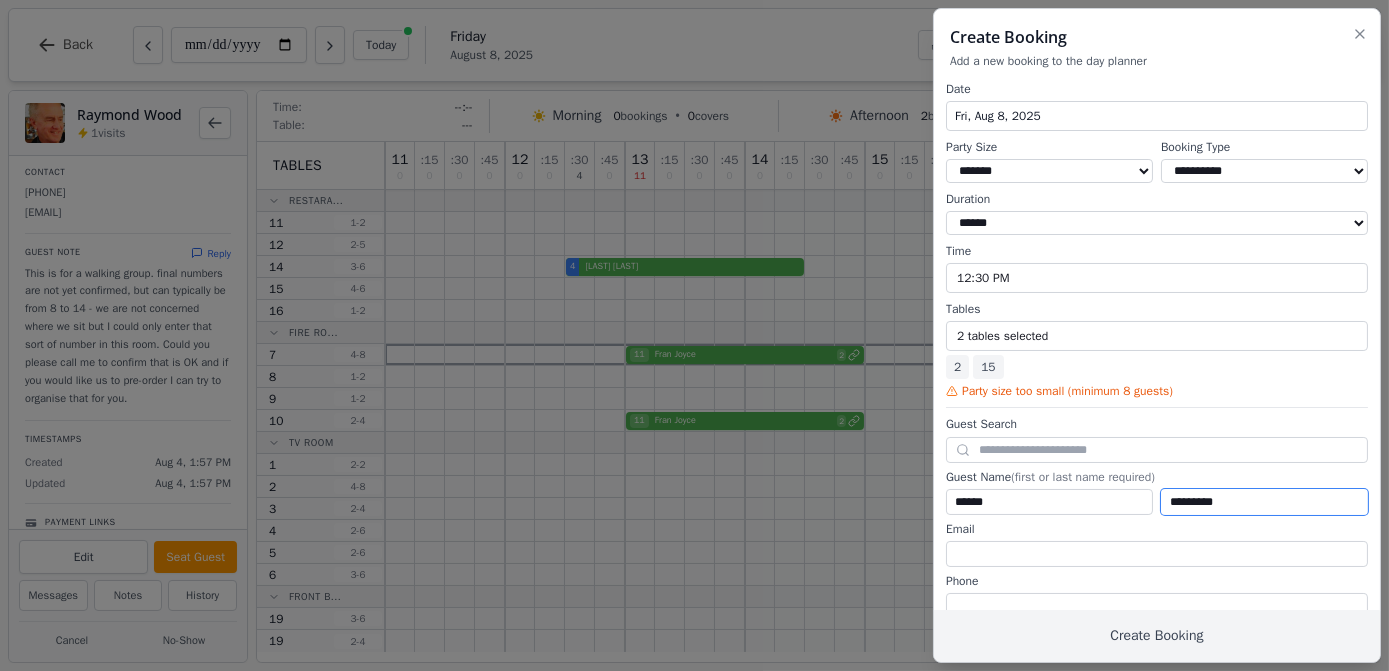 type on "*********" 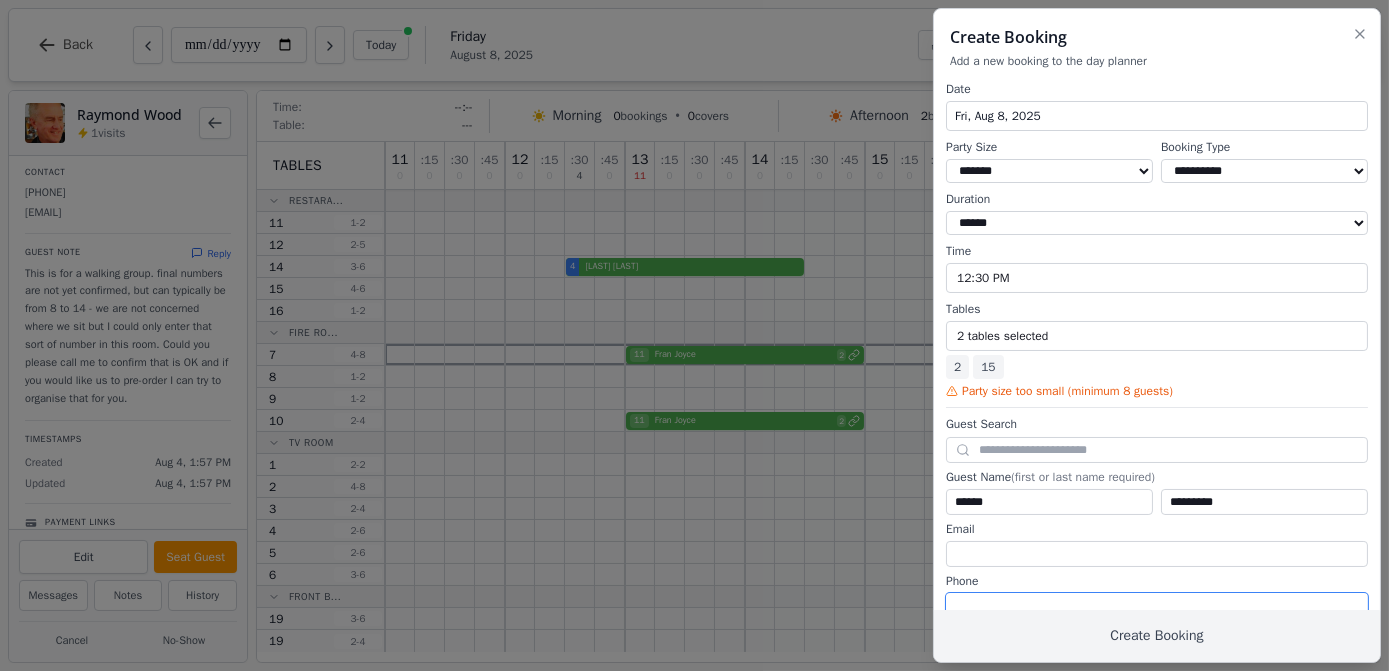 click at bounding box center (1157, 606) 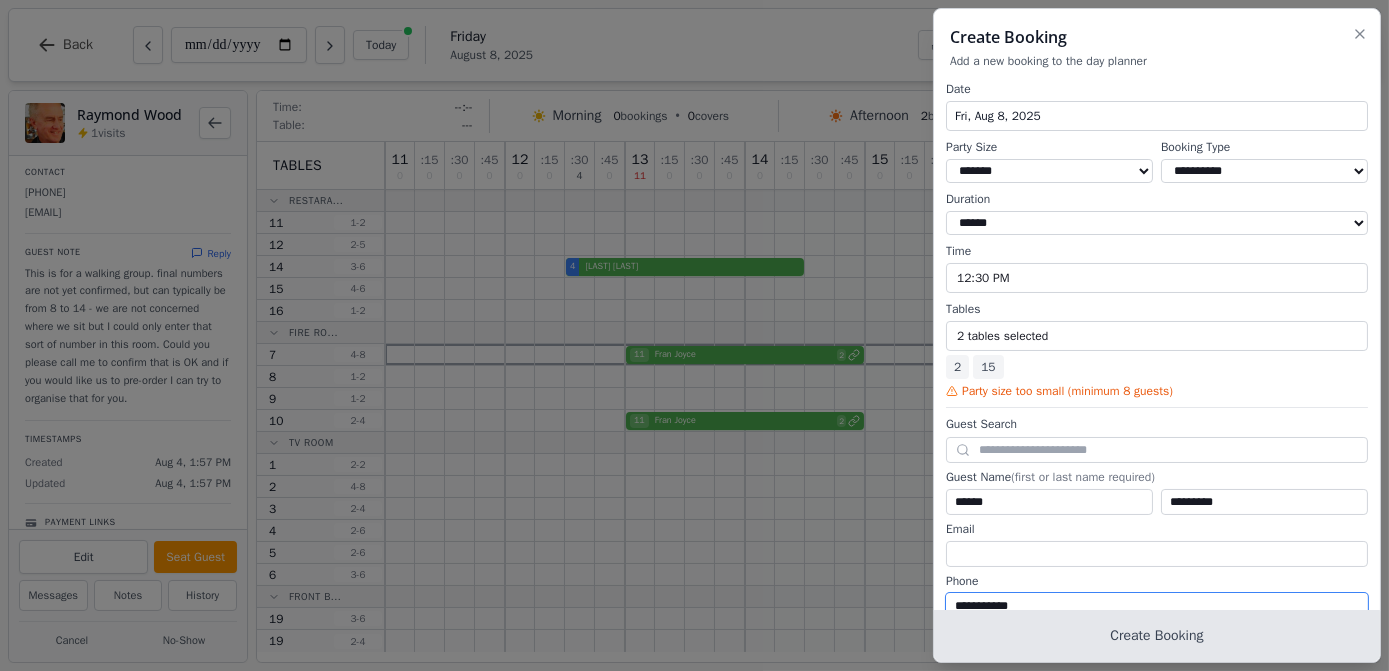 type on "**********" 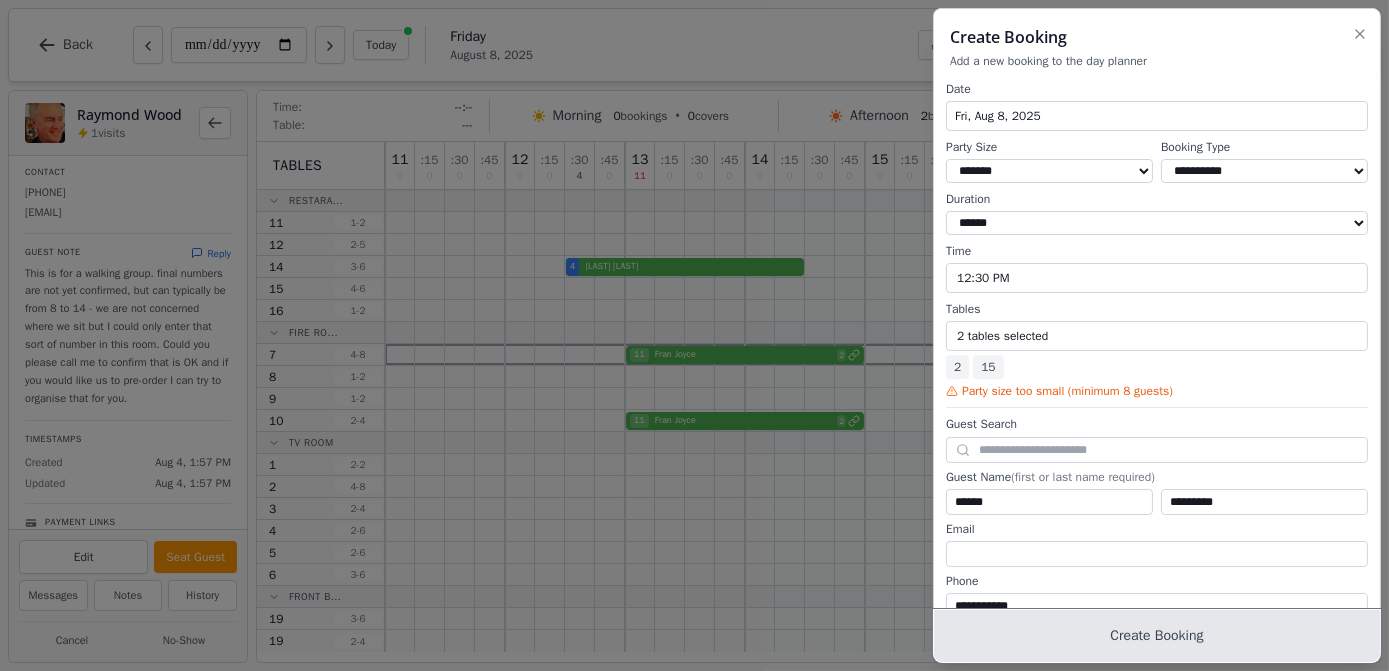 click on "Create Booking" at bounding box center [1157, 636] 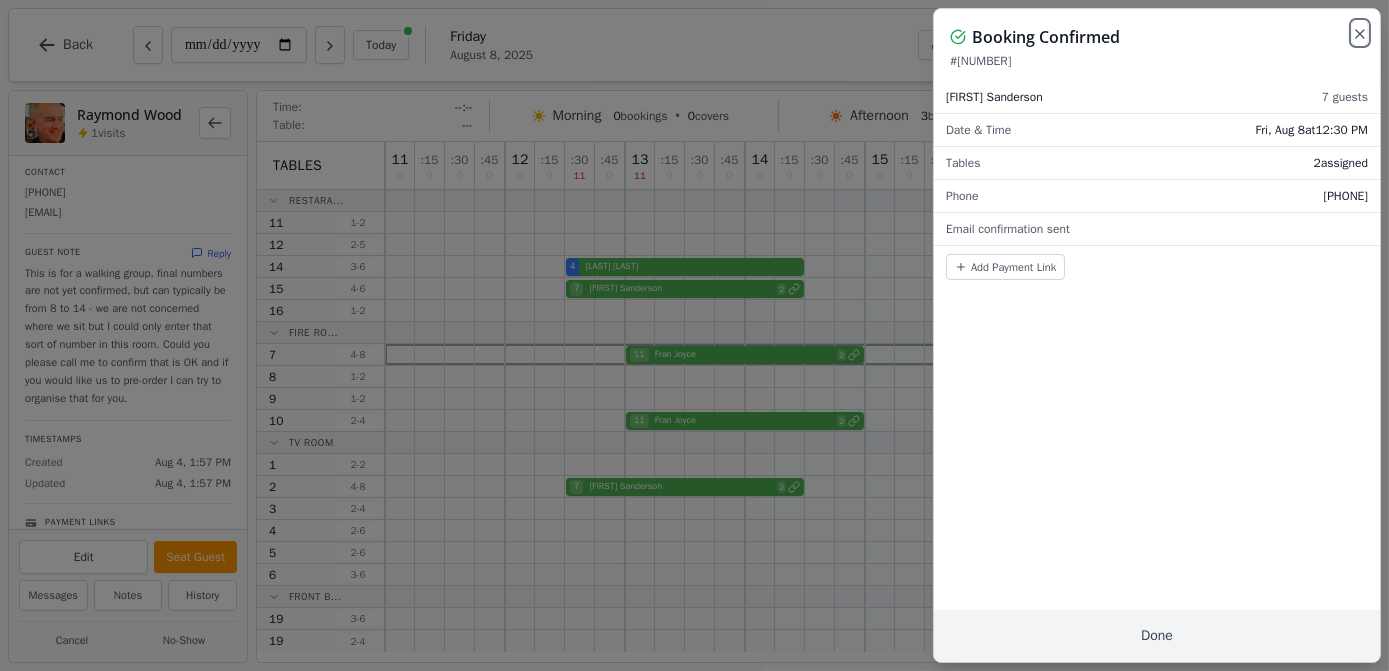 click 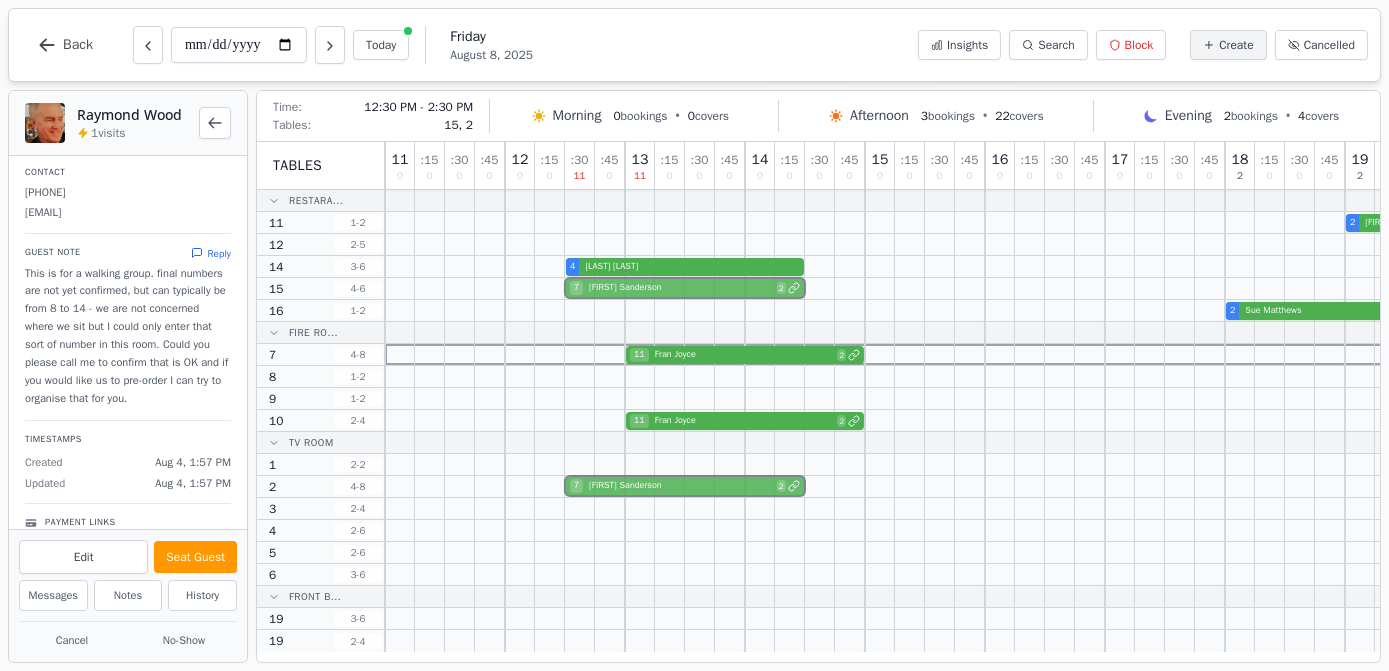click on "[NUMBER] [FIRST] [LAST] 2" at bounding box center [1075, 487] 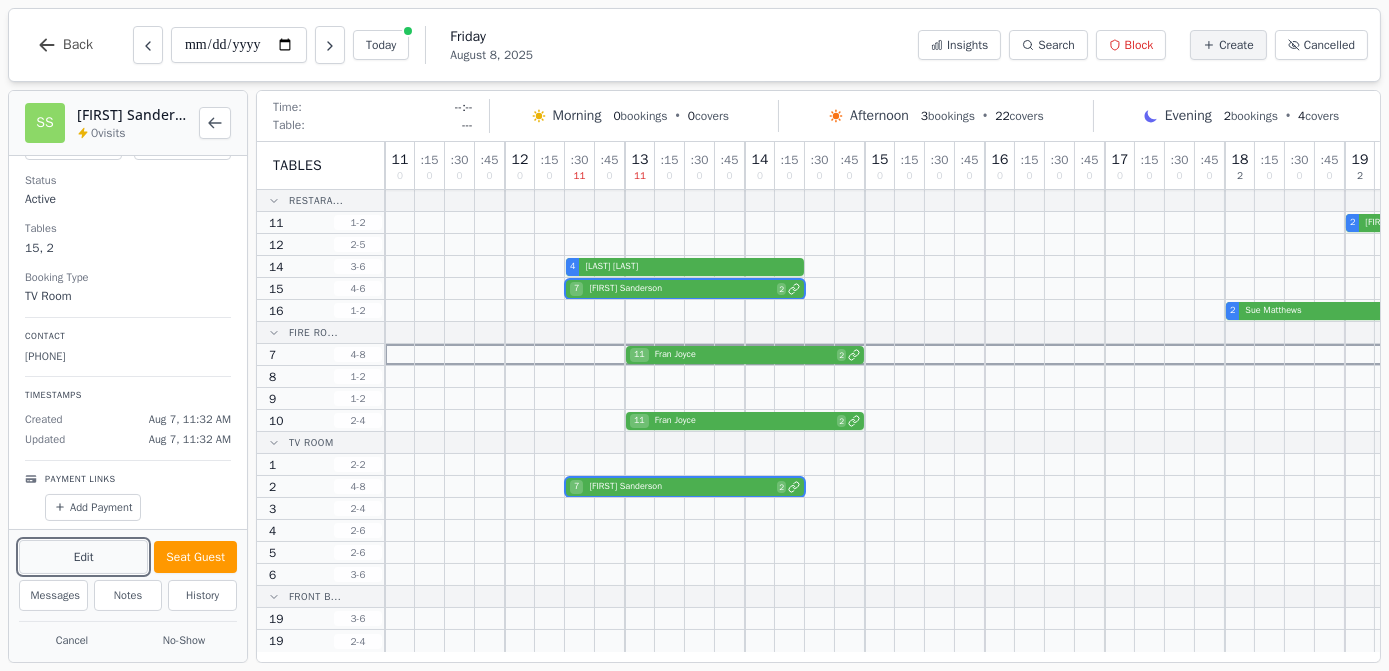 click on "Edit" at bounding box center (83, 557) 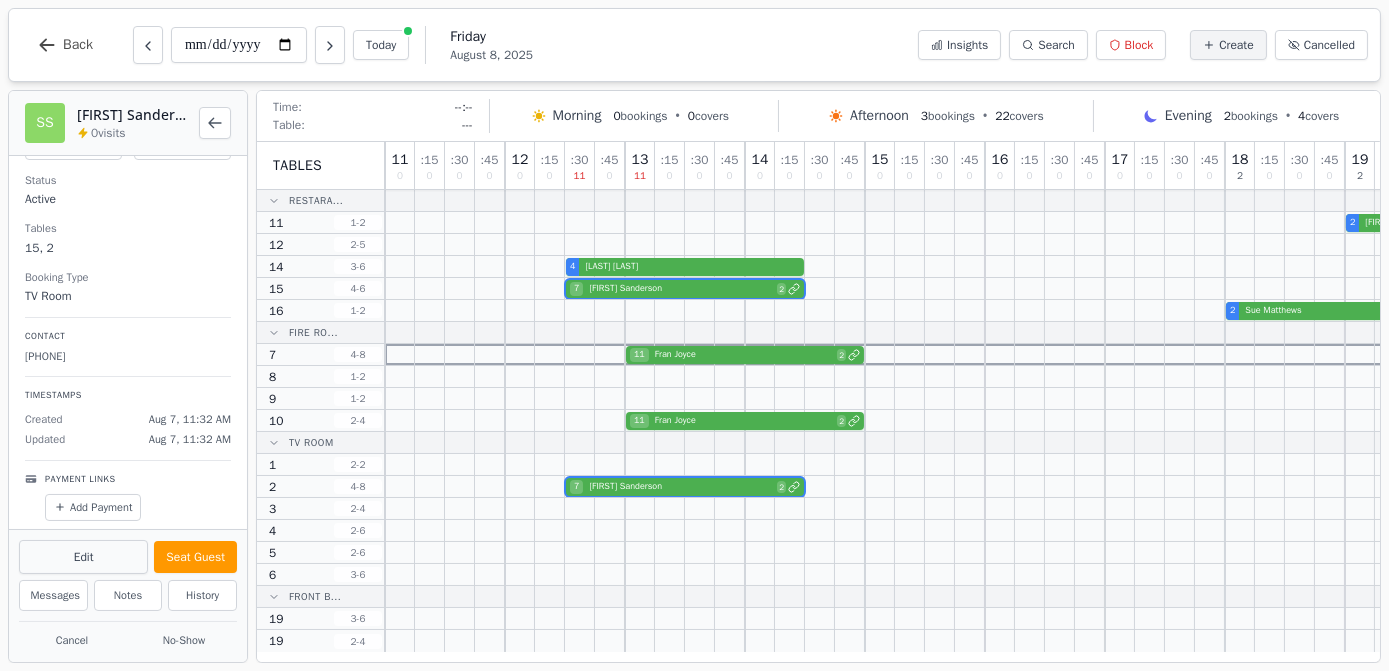 select on "*" 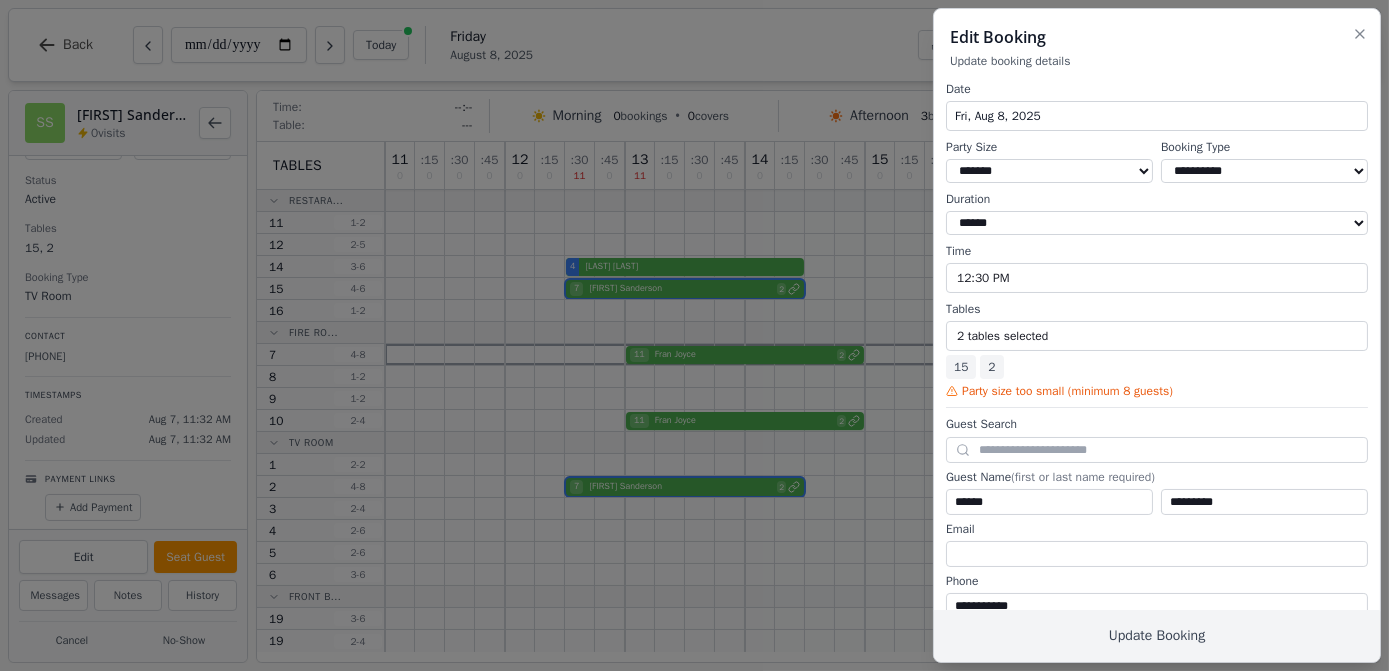 click on "2" at bounding box center (991, 367) 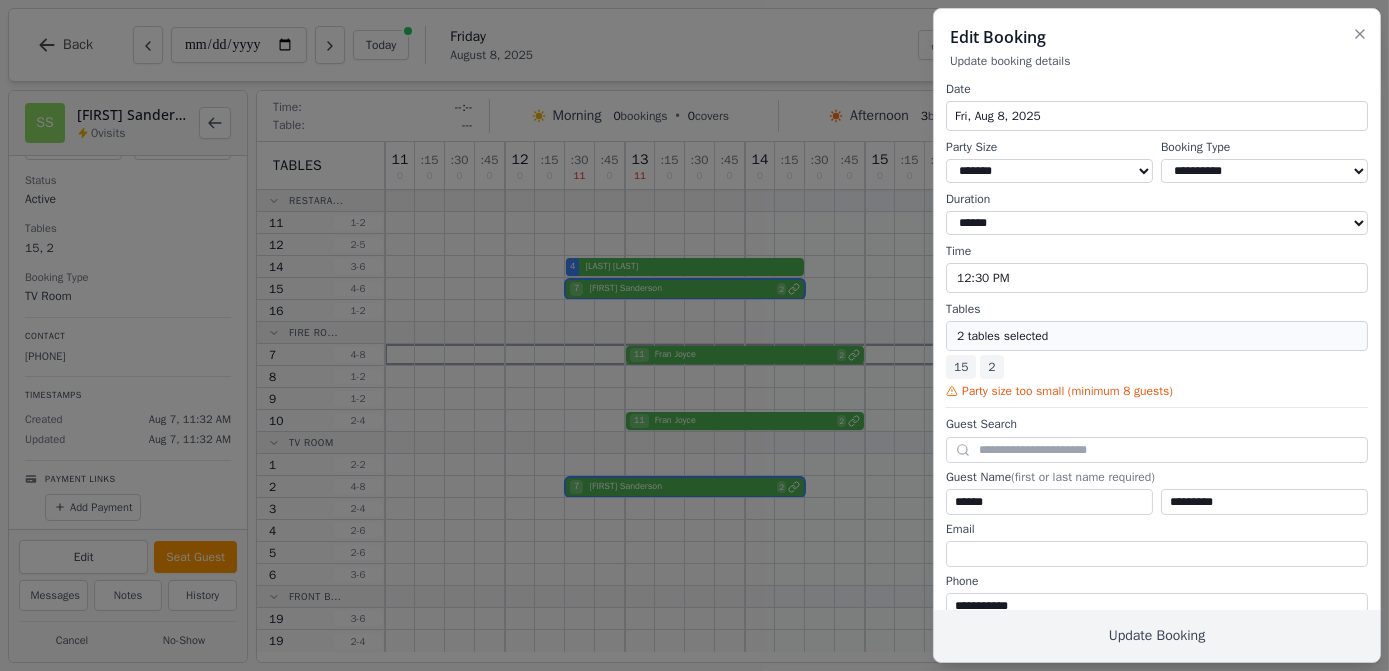 click on "2 tables selected" at bounding box center [1157, 336] 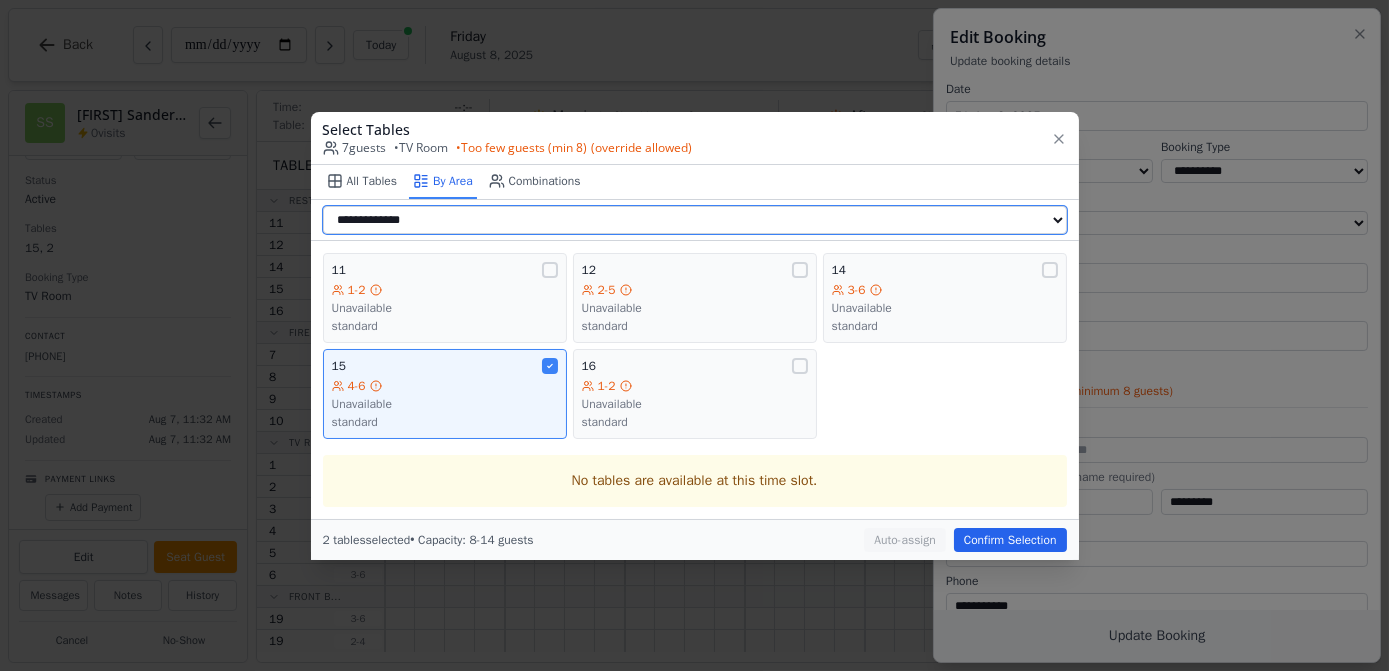 click on "**********" at bounding box center (695, 220) 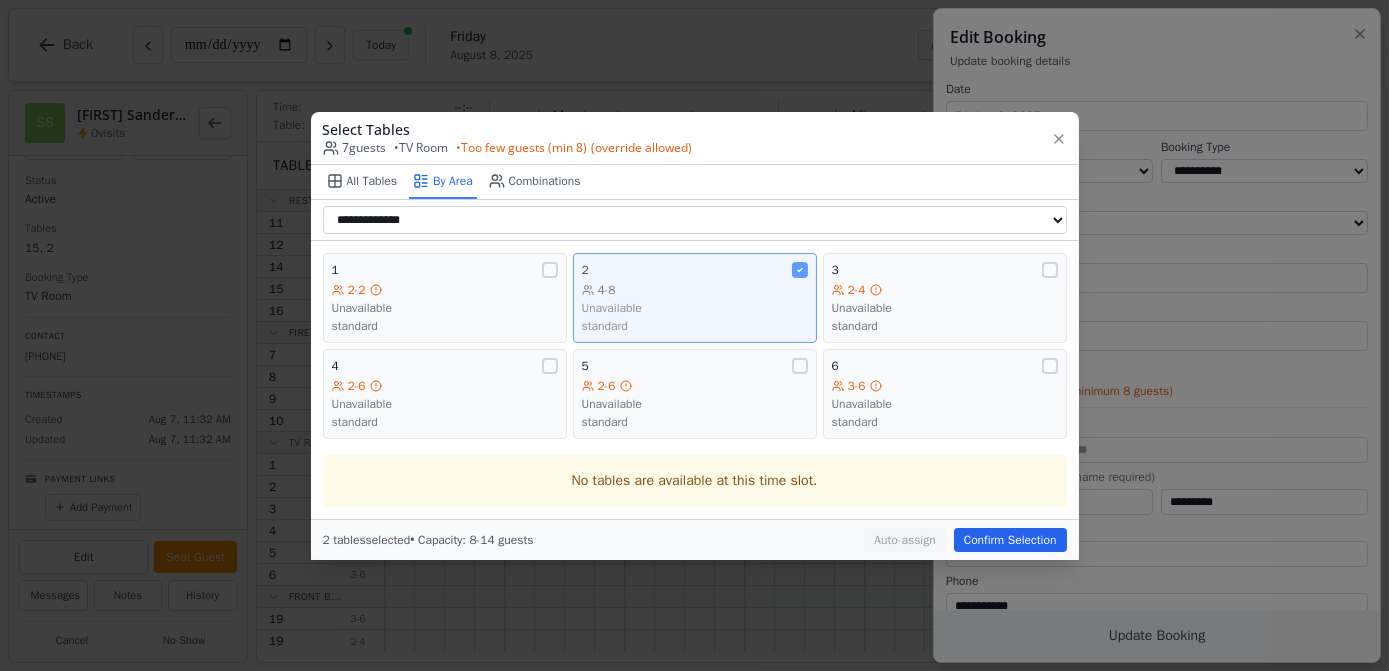 click on "2" at bounding box center [695, 270] 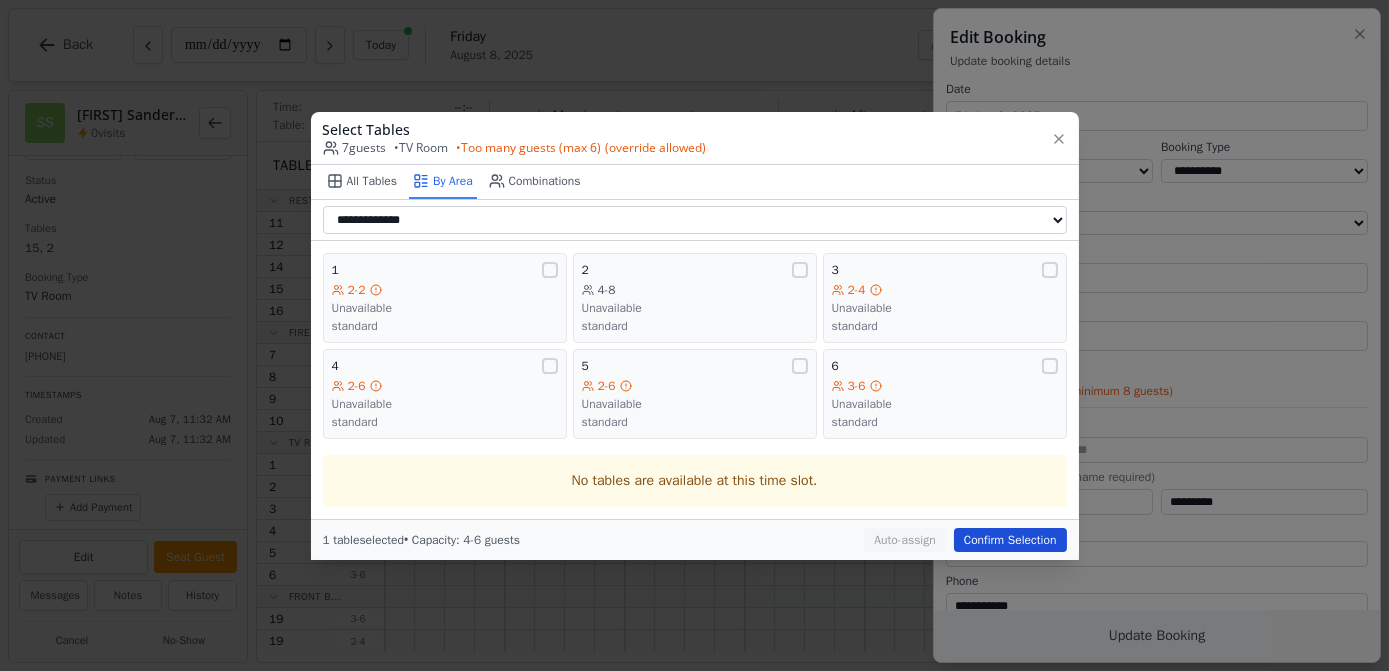 click on "Confirm Selection" at bounding box center [1010, 540] 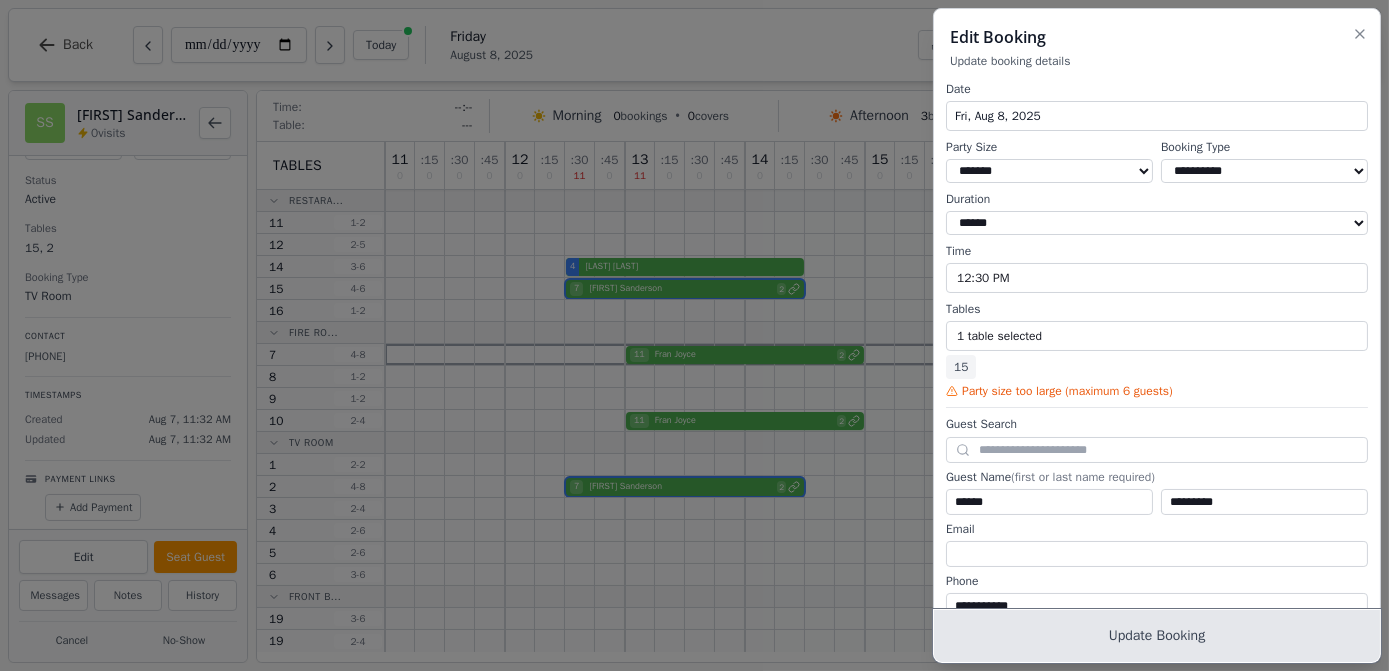 click on "Update Booking" at bounding box center [1157, 636] 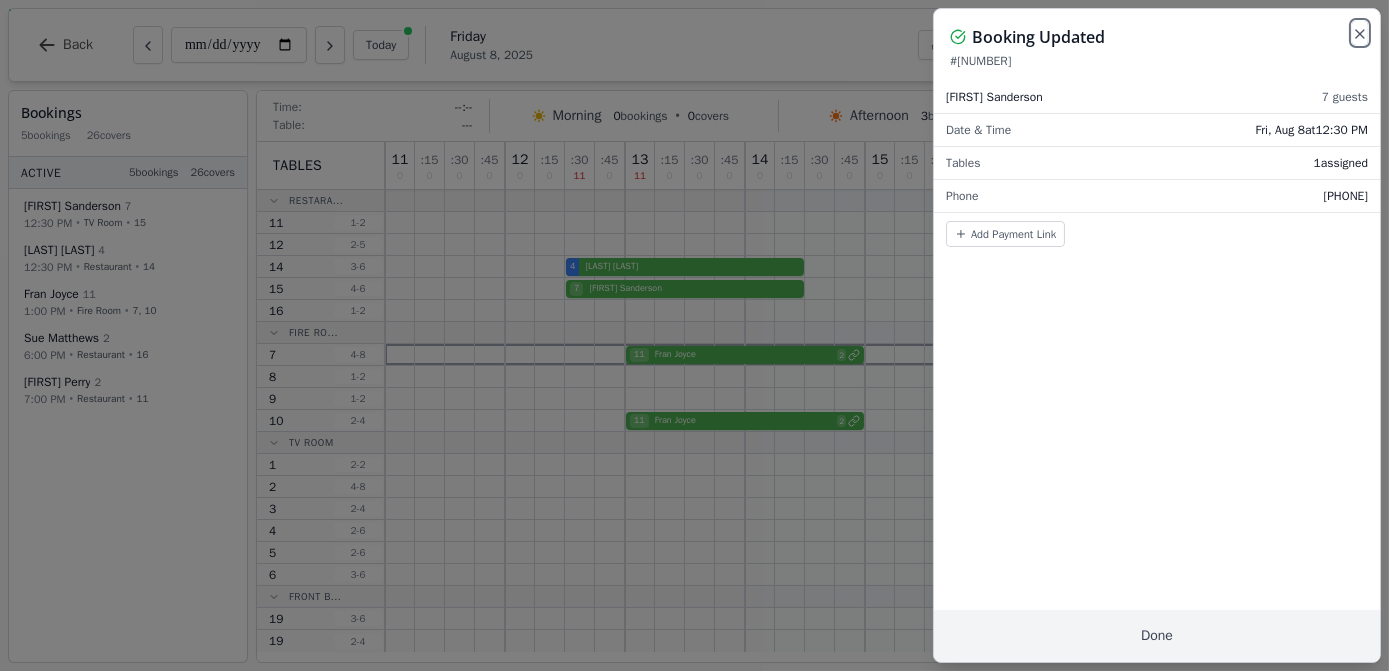click 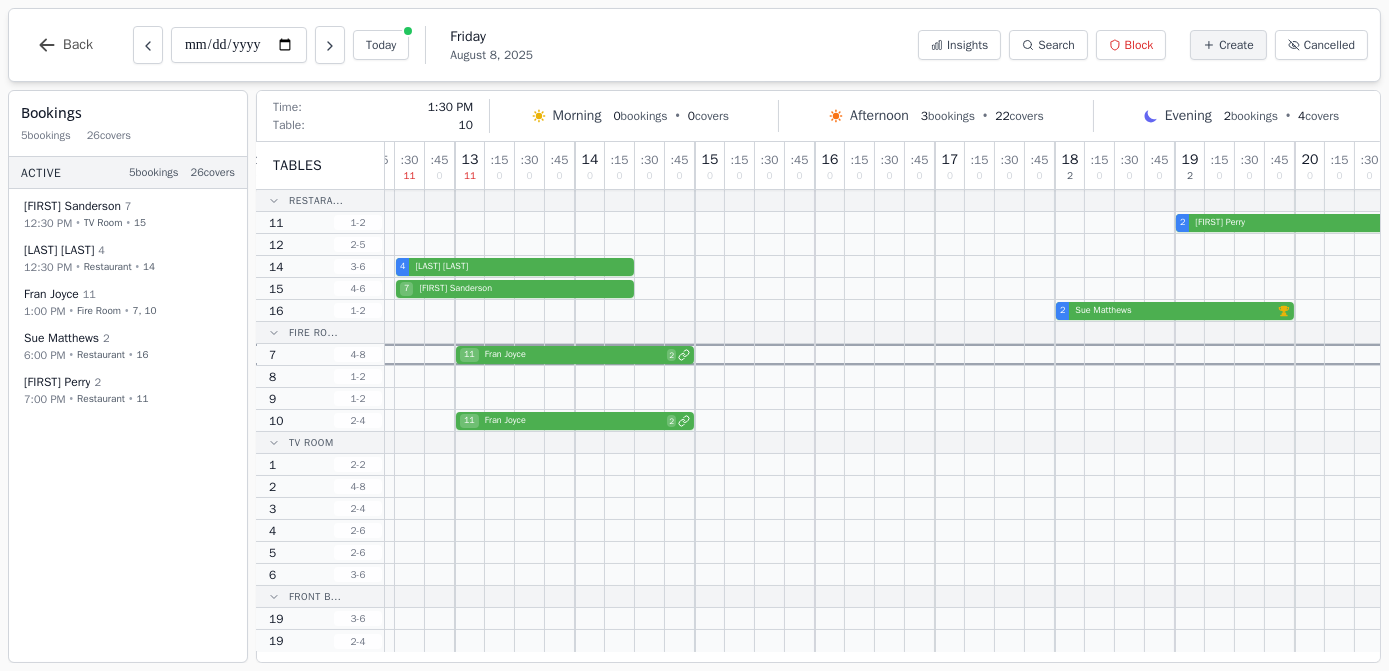 scroll, scrollTop: 0, scrollLeft: 0, axis: both 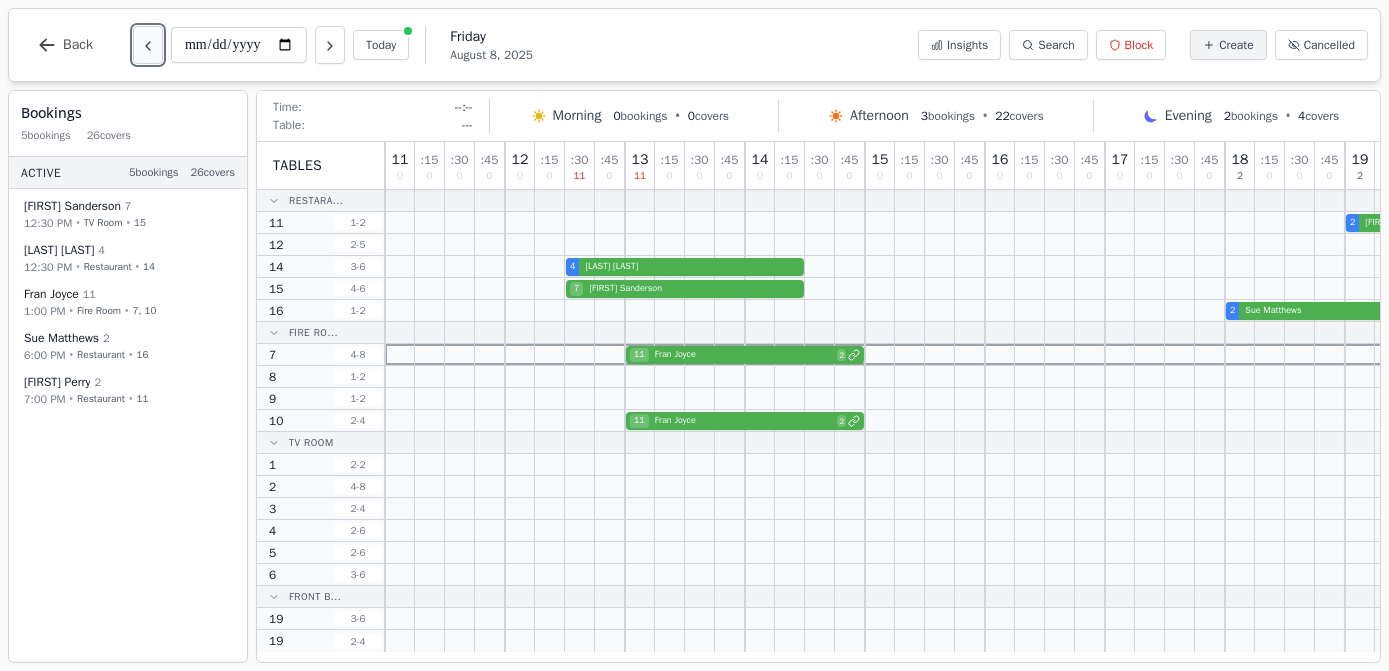 click 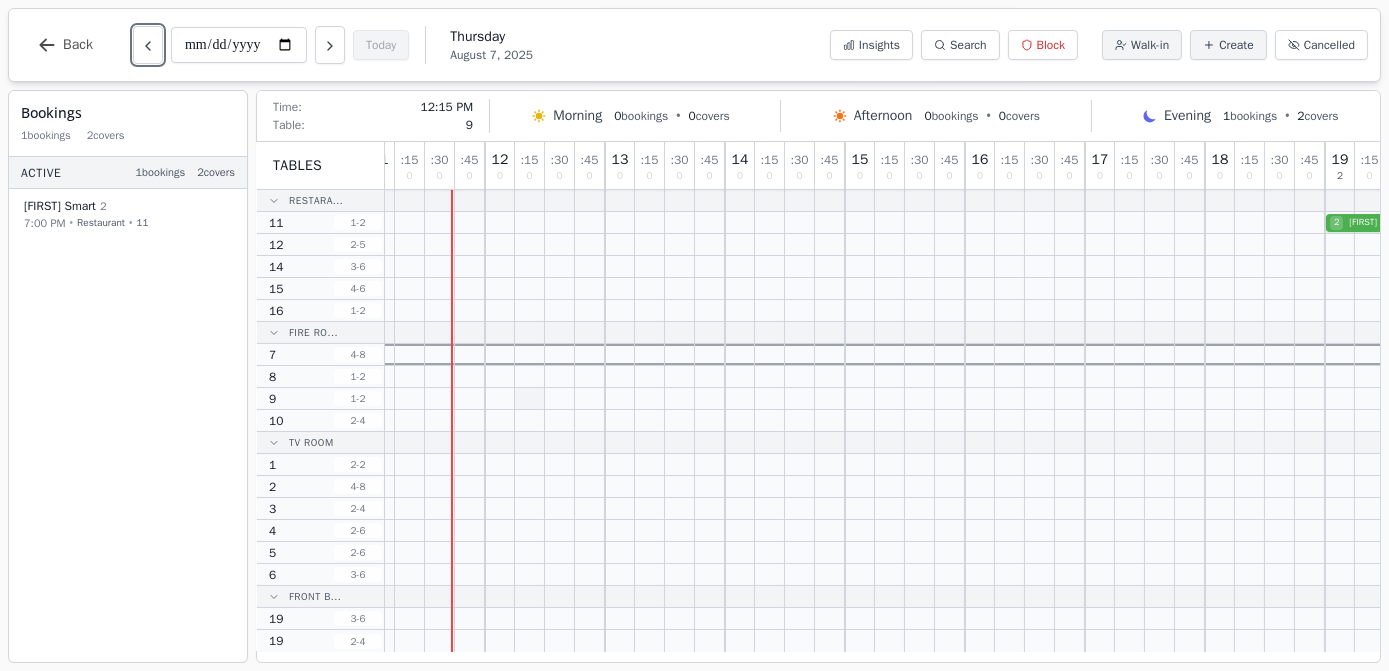 scroll, scrollTop: 0, scrollLeft: 0, axis: both 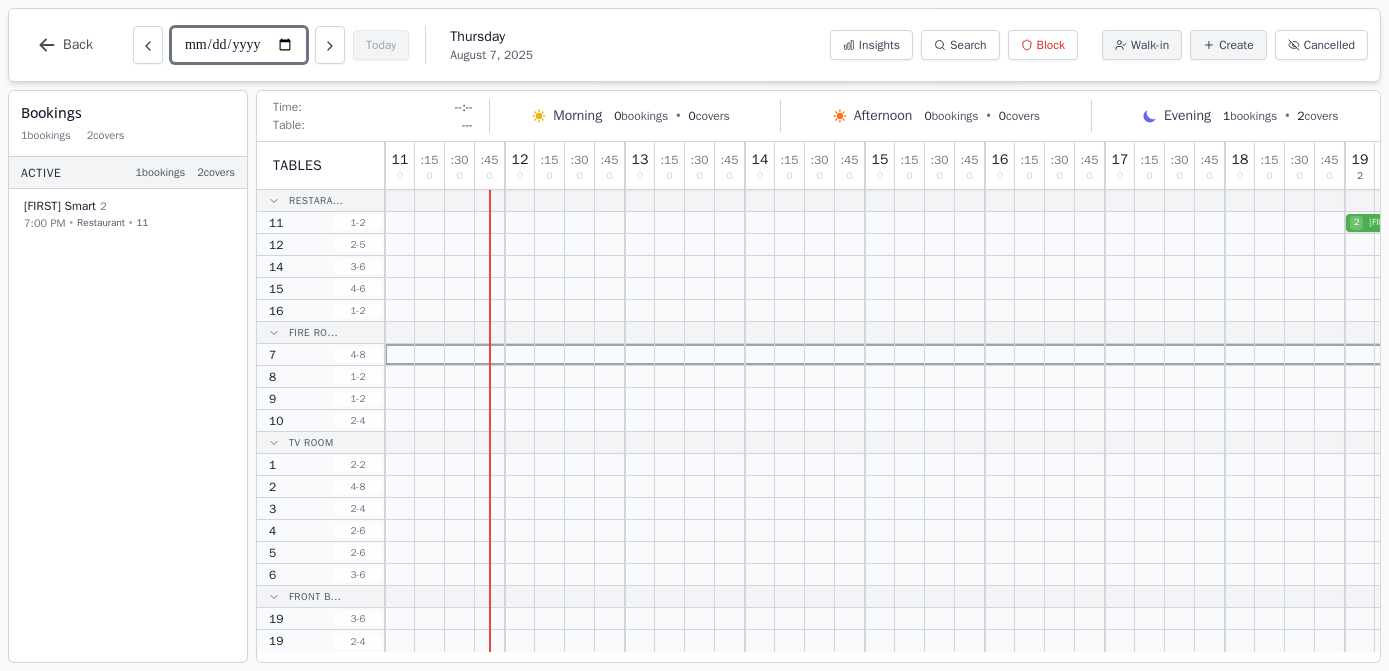 click on "**********" at bounding box center (239, 45) 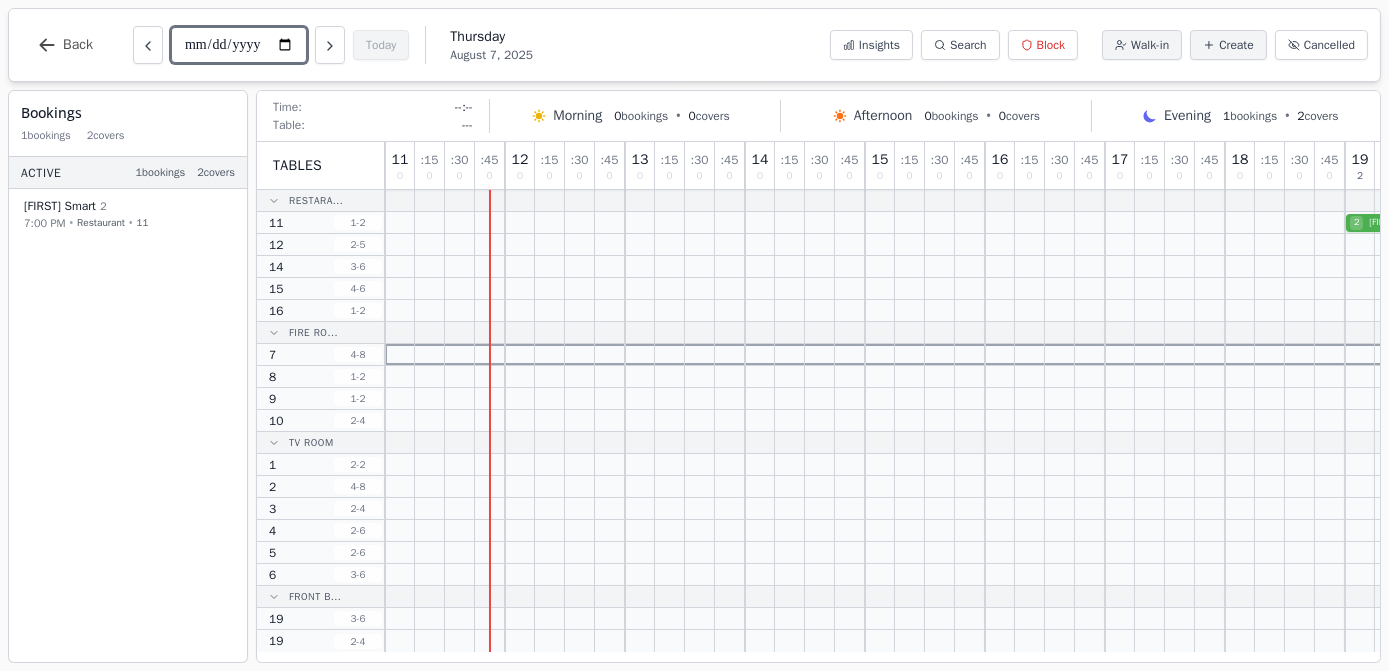 click on "**********" at bounding box center (239, 45) 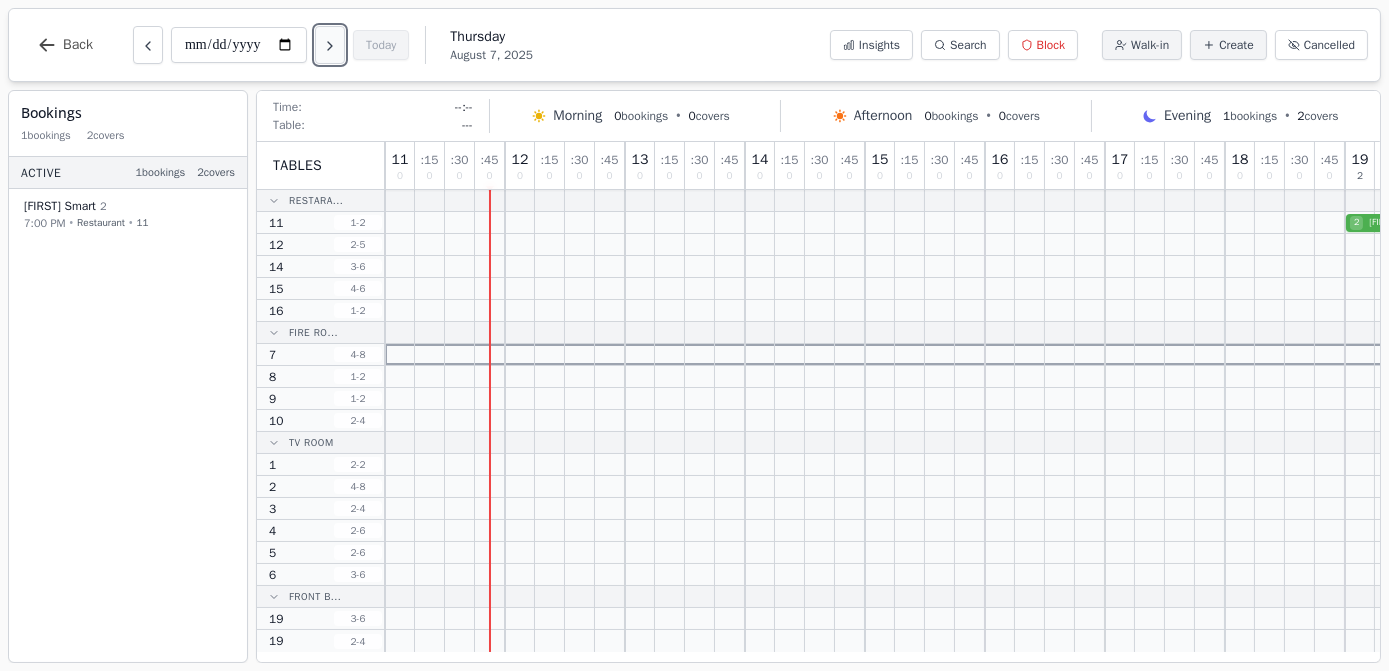 click 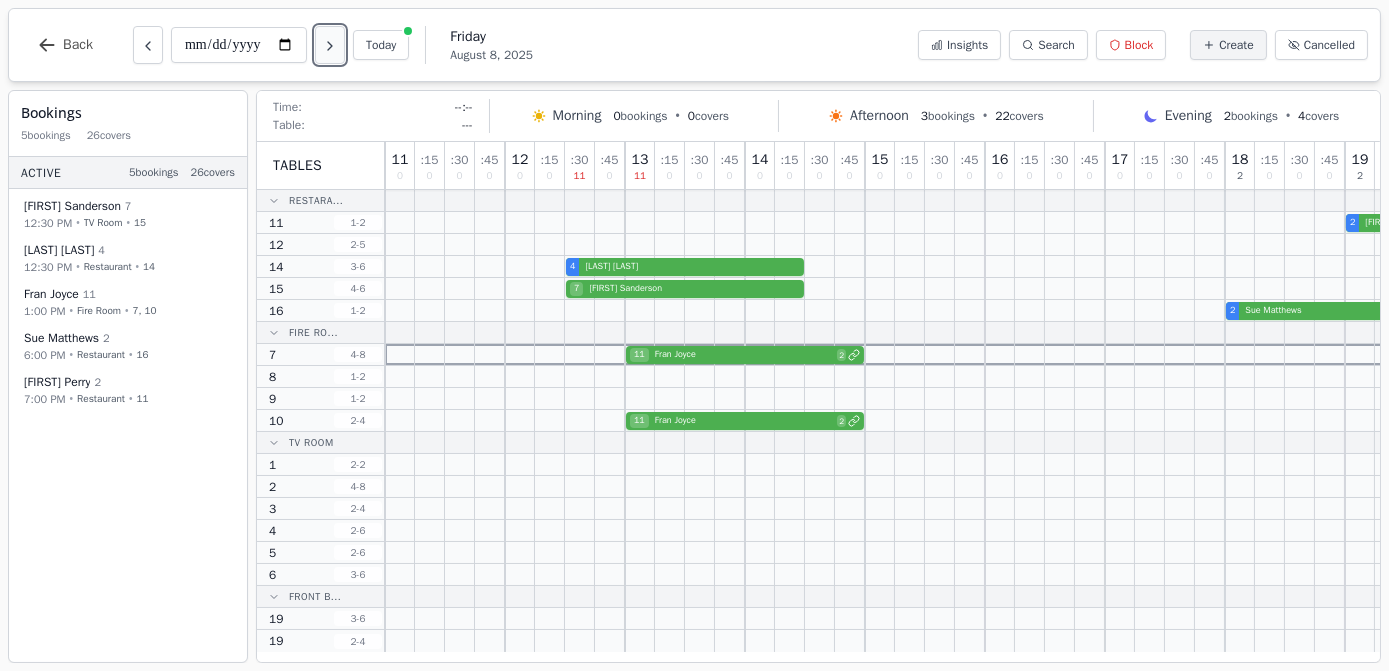 click 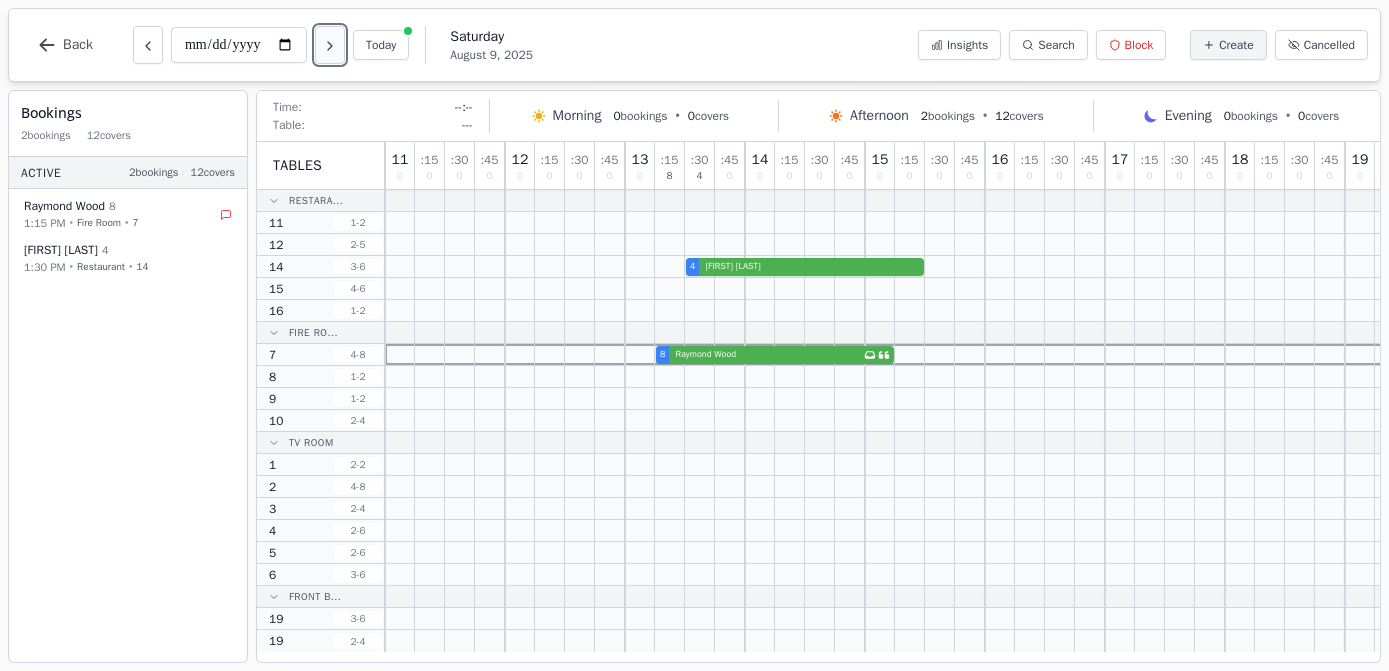 click 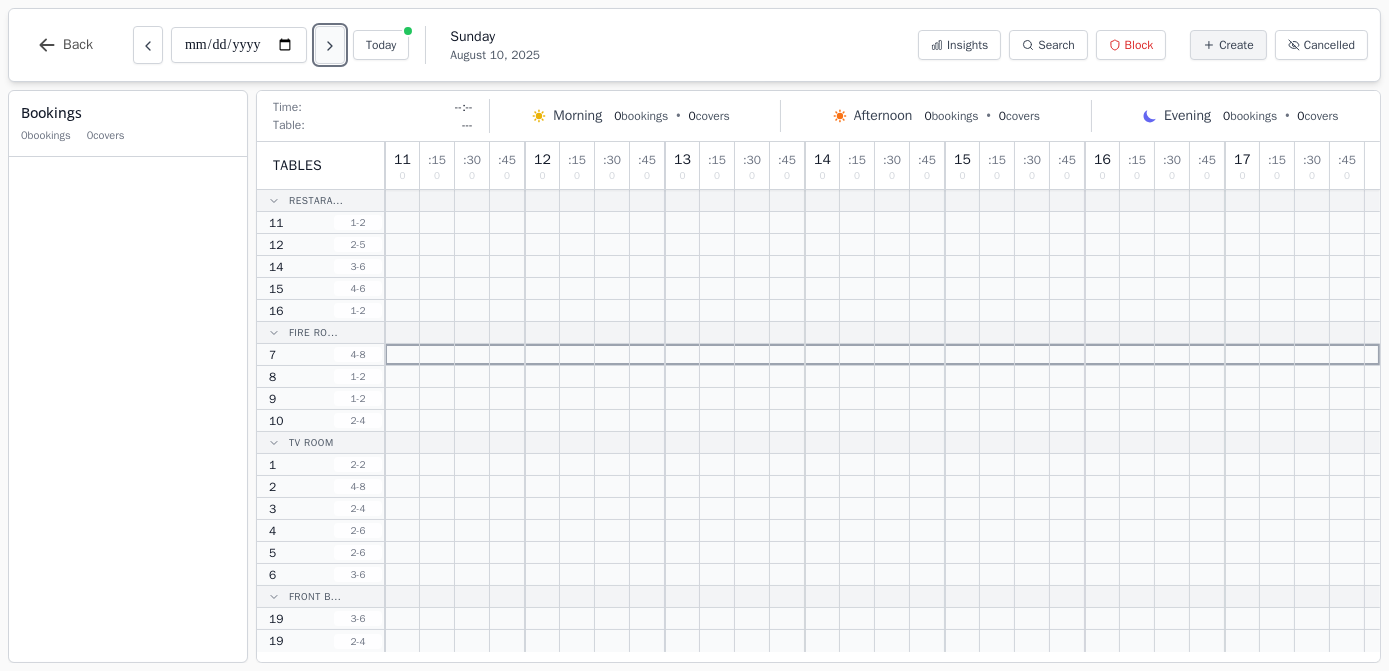 click 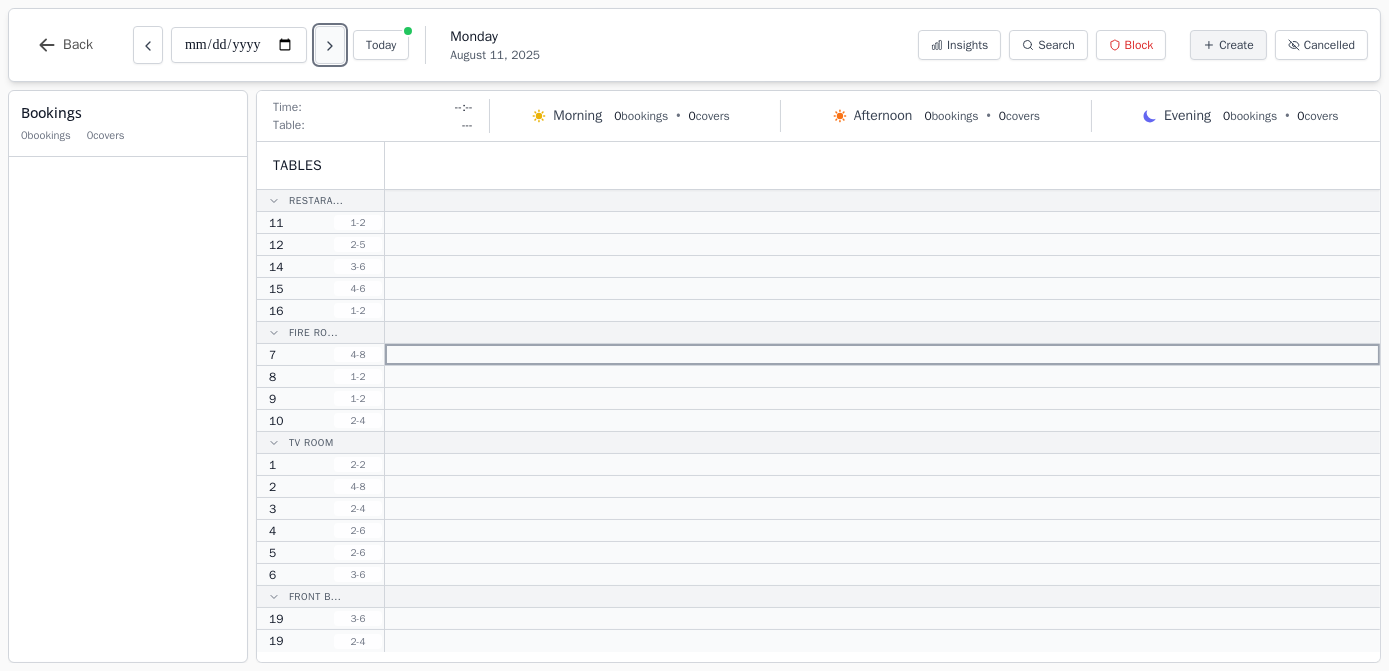 click 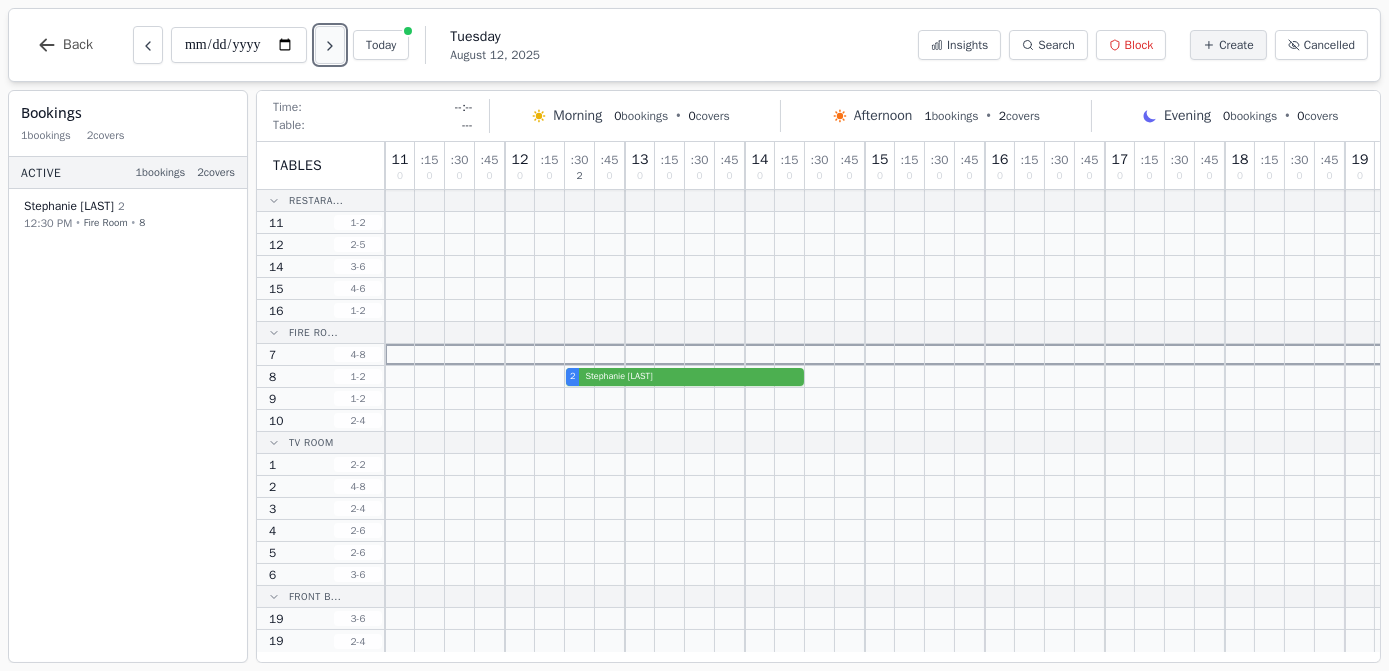 click 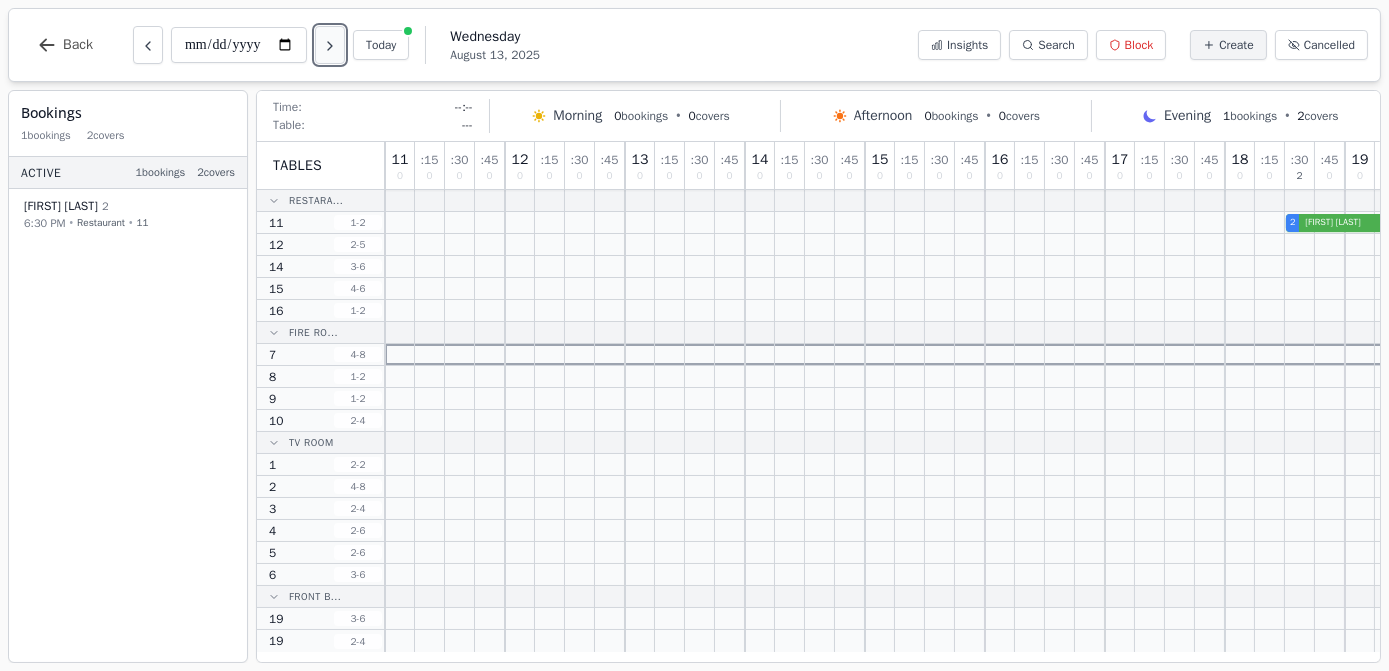 click 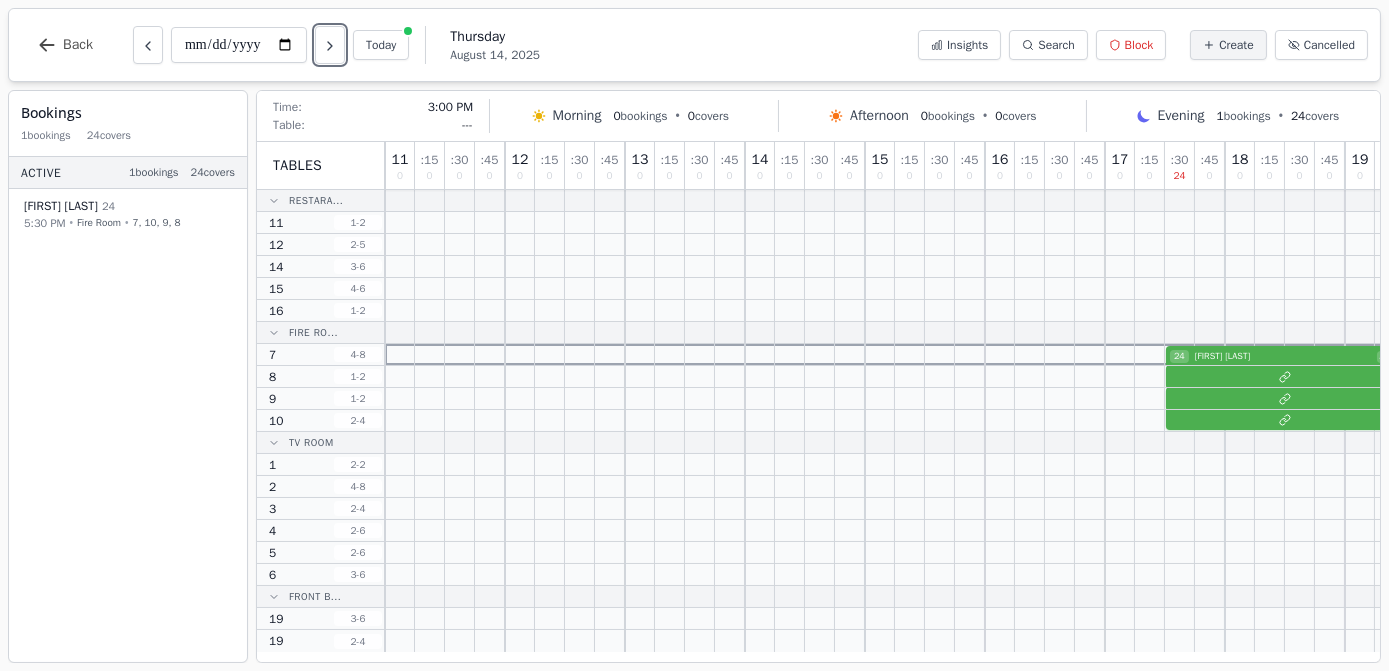 scroll, scrollTop: 0, scrollLeft: 398, axis: horizontal 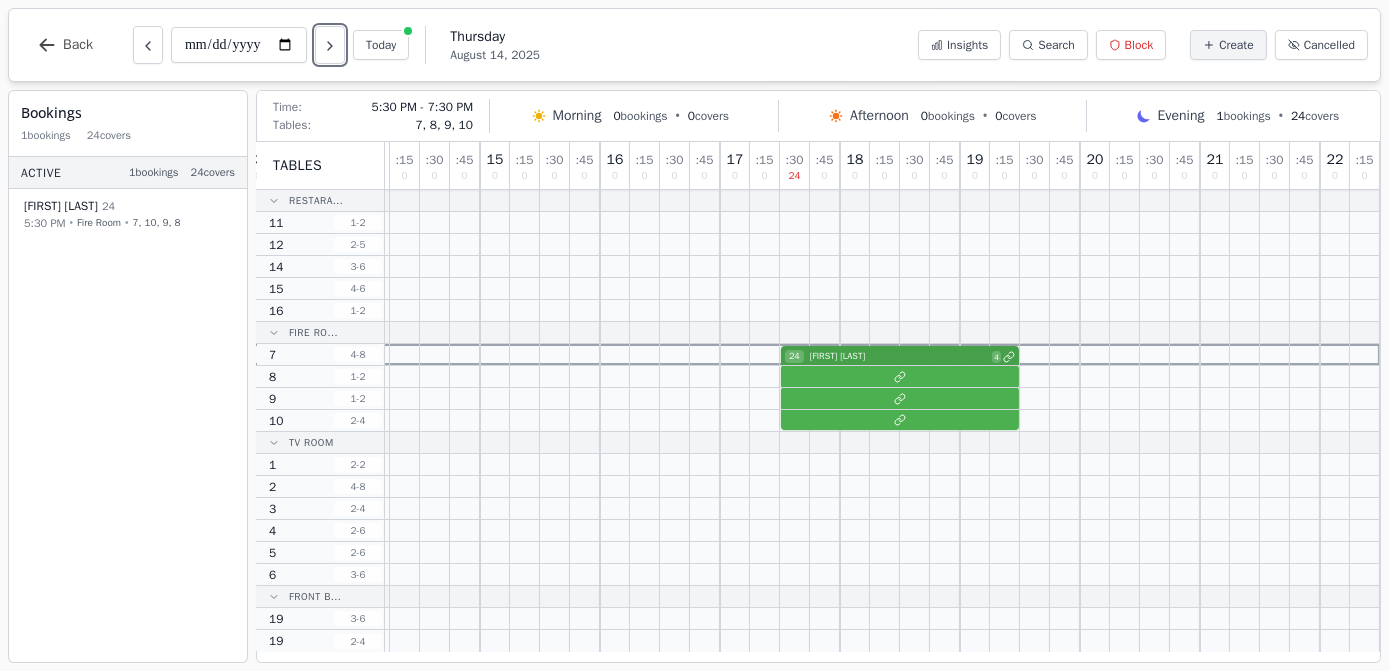 click on "24 [FIRST] [LAST] 4" at bounding box center (690, 355) 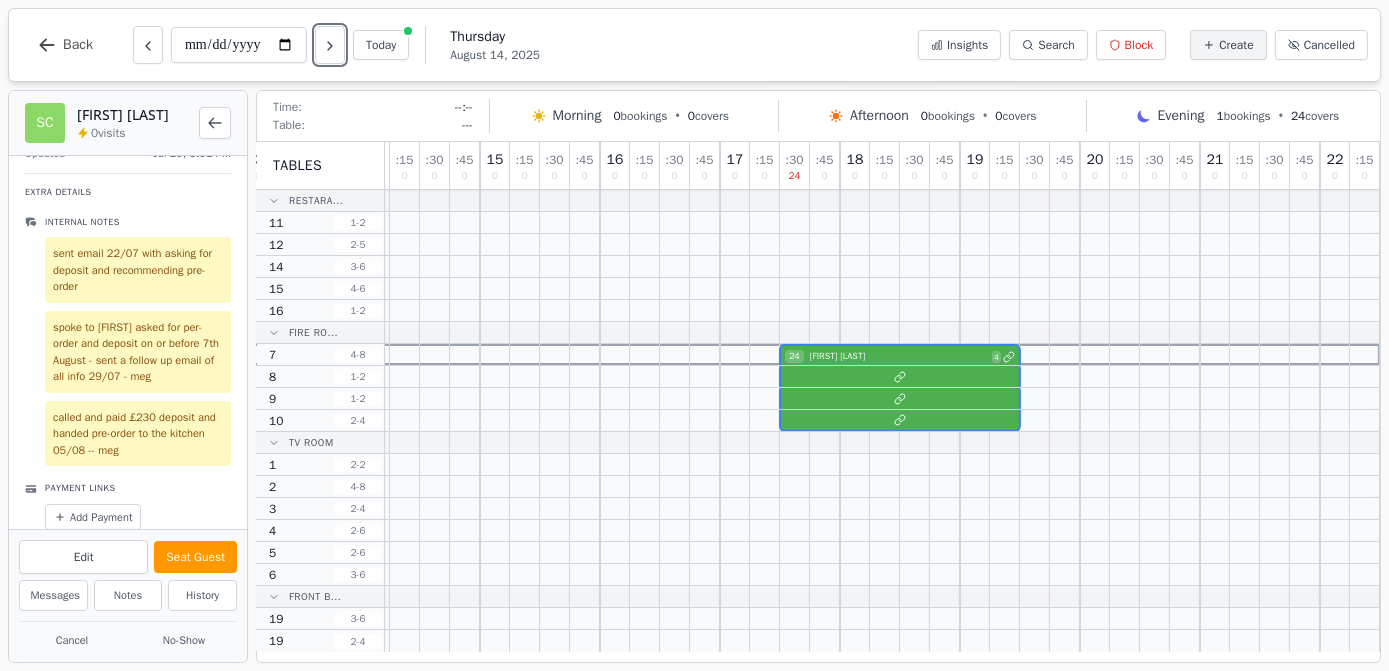 scroll, scrollTop: 419, scrollLeft: 0, axis: vertical 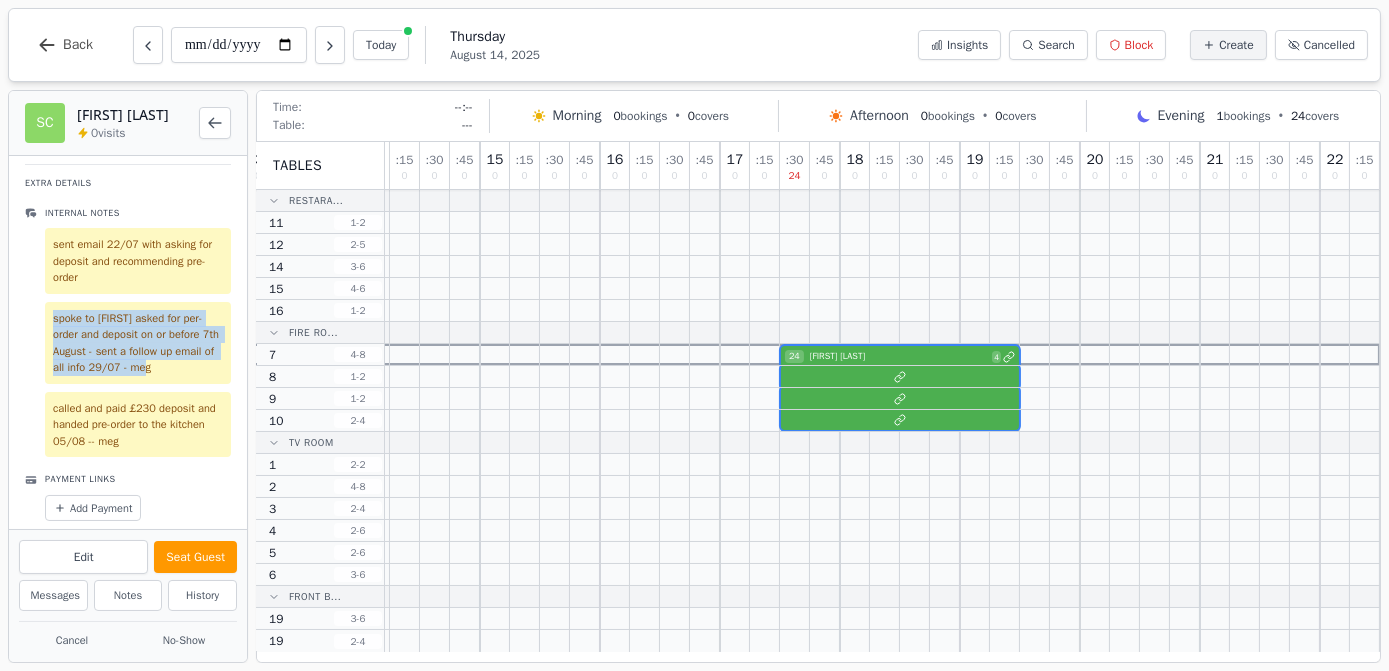 drag, startPoint x: 52, startPoint y: 316, endPoint x: 192, endPoint y: 372, distance: 150.78462 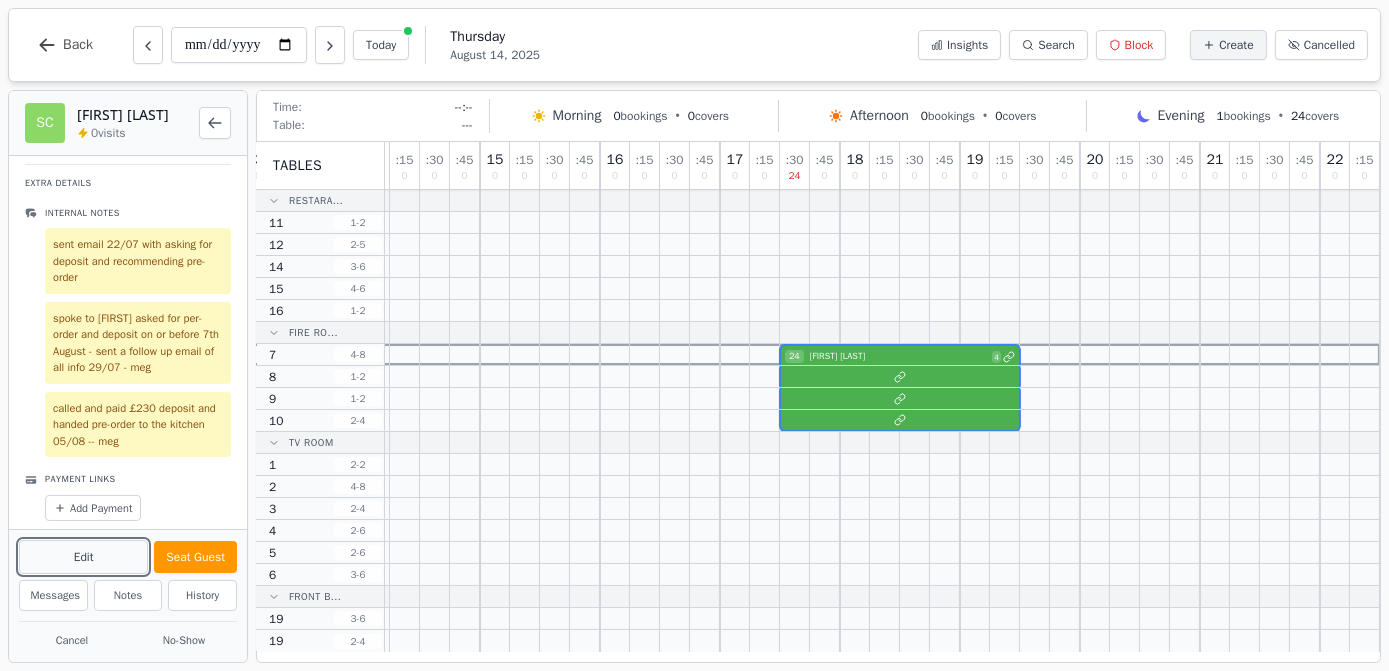 click on "Edit" at bounding box center [83, 557] 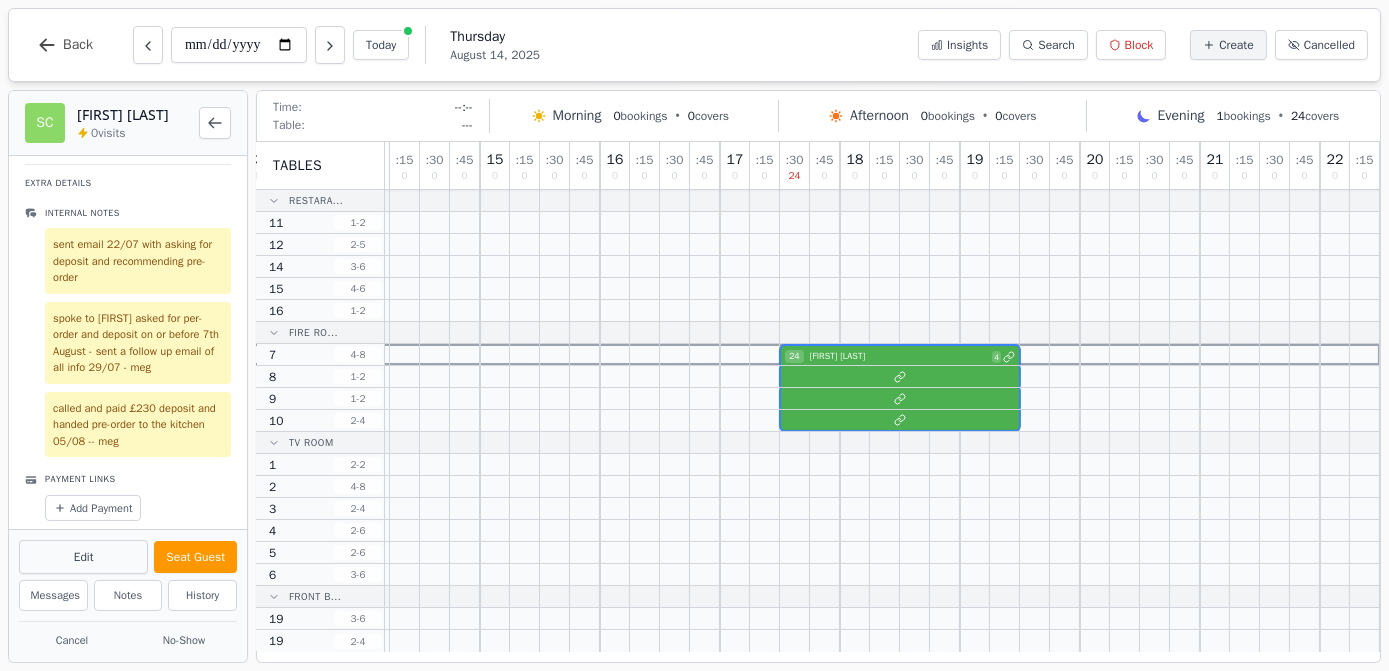 select on "**" 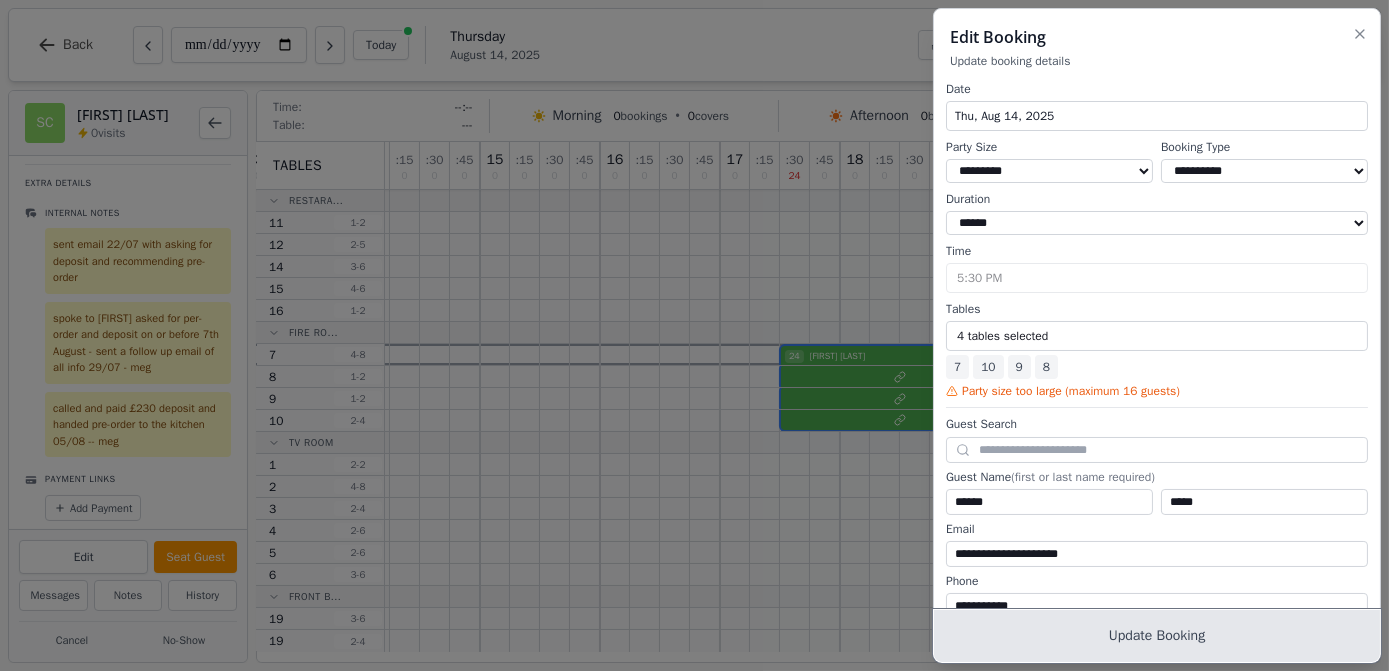 click on "Update Booking" at bounding box center (1157, 636) 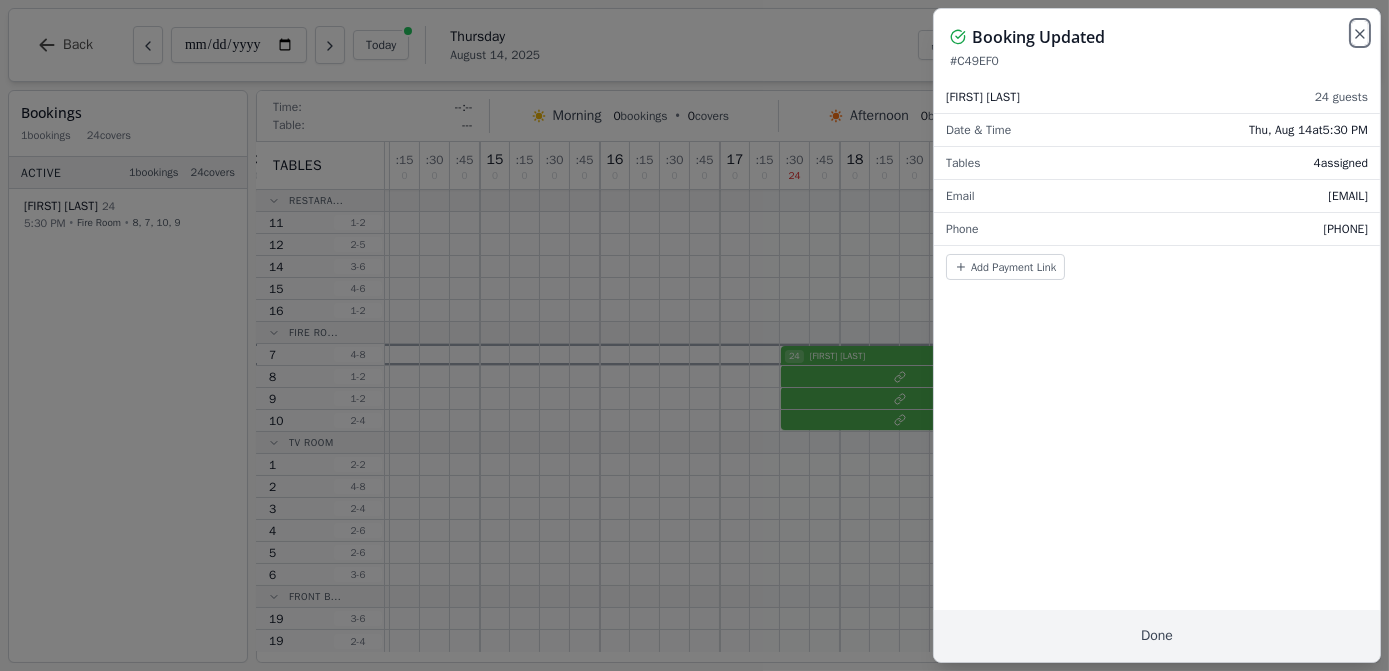 click 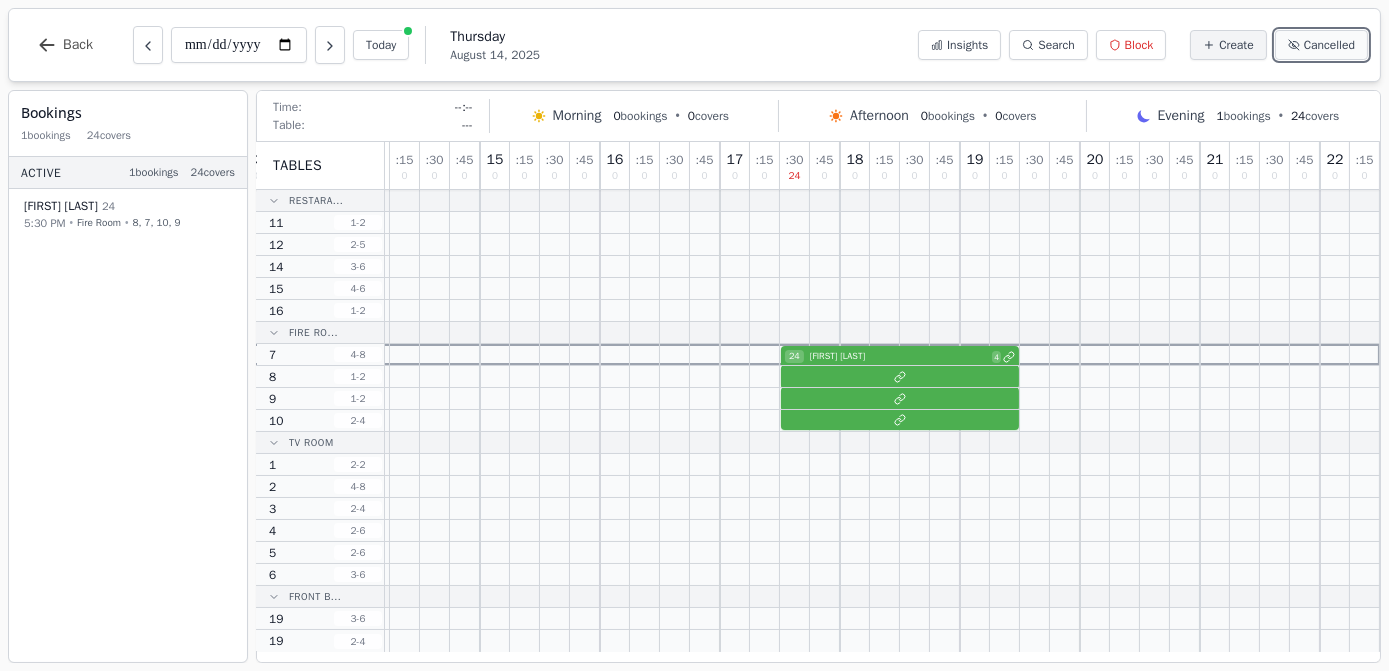 click on "Cancelled" at bounding box center [1321, 45] 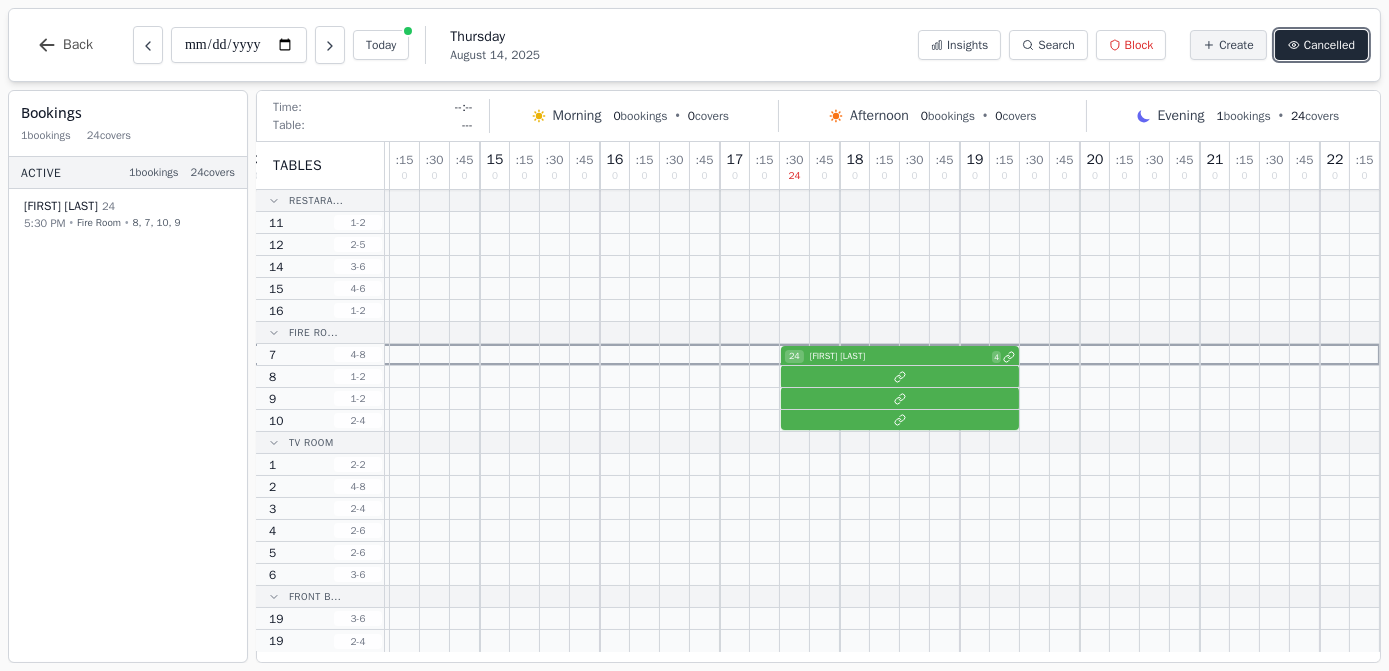 type 